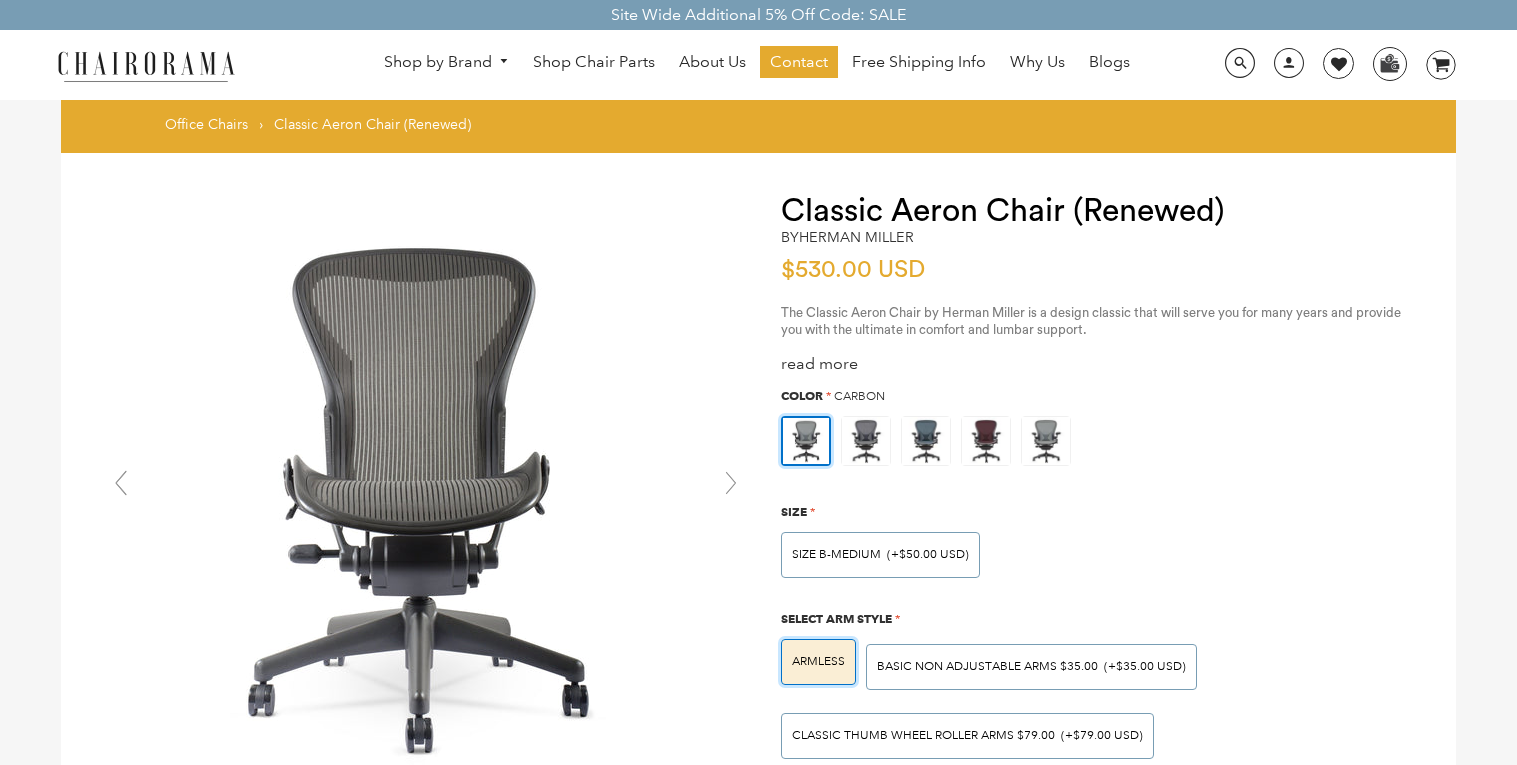 scroll, scrollTop: 836, scrollLeft: 0, axis: vertical 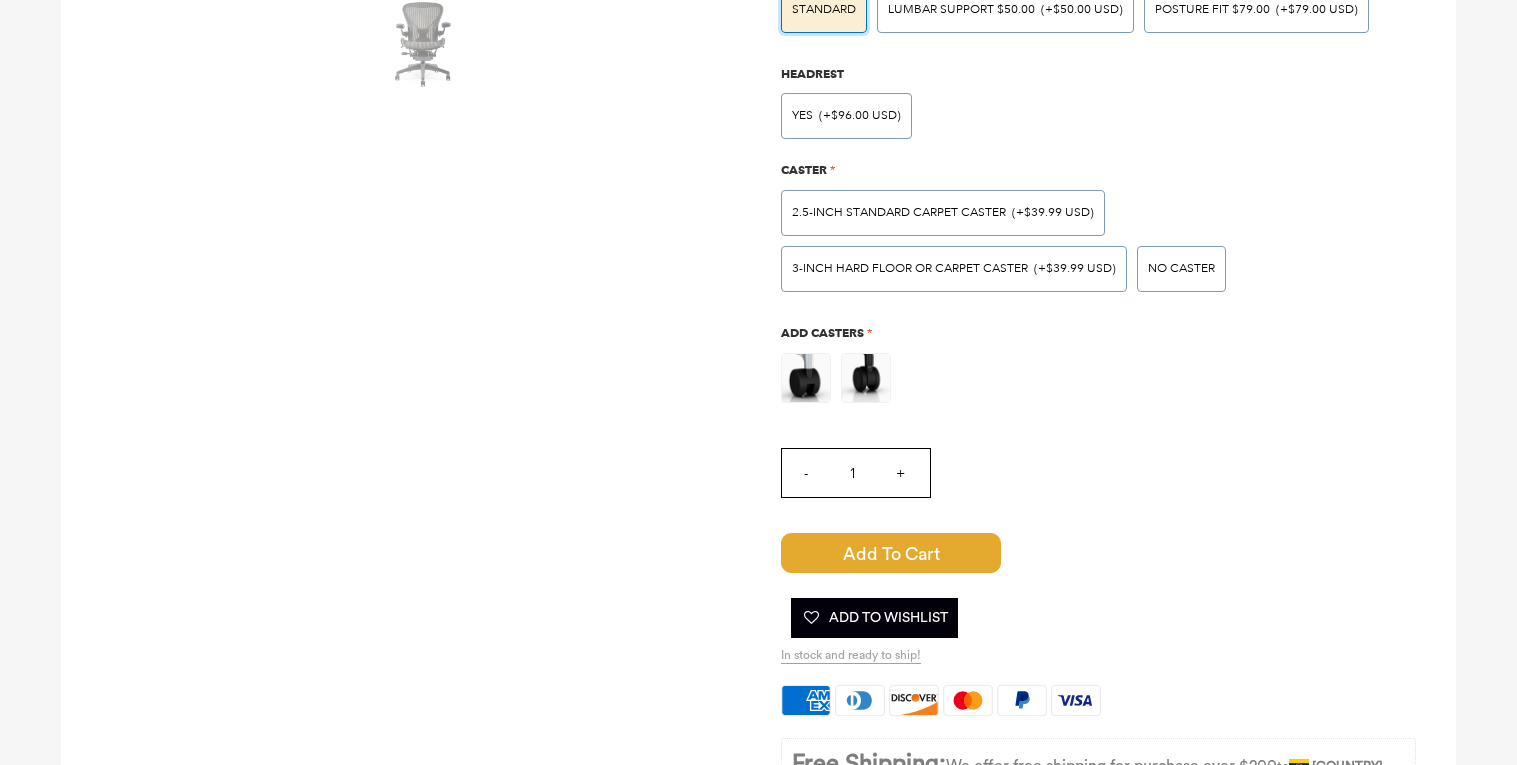click on "+" at bounding box center [900, 473] 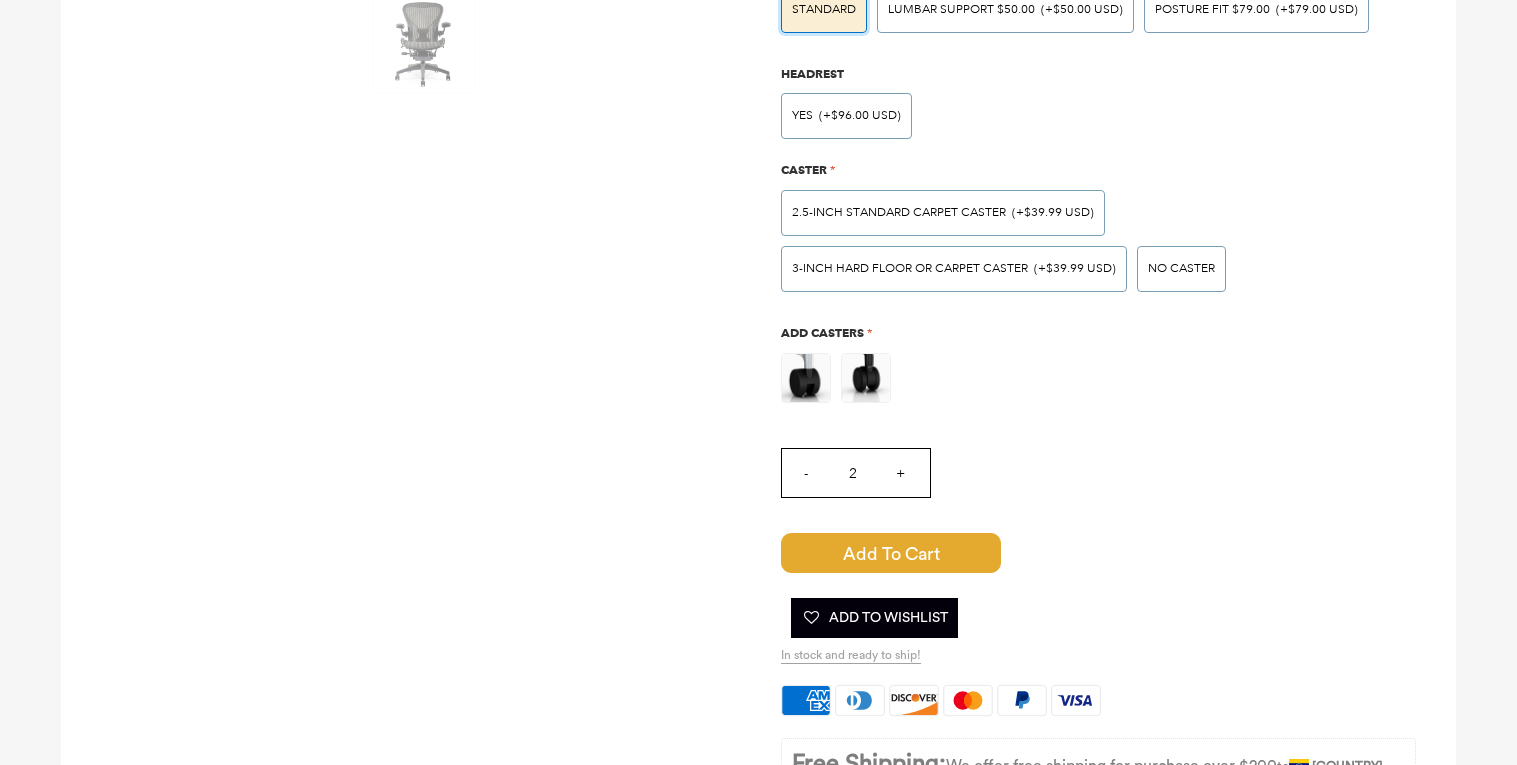 click on "+" at bounding box center [900, 473] 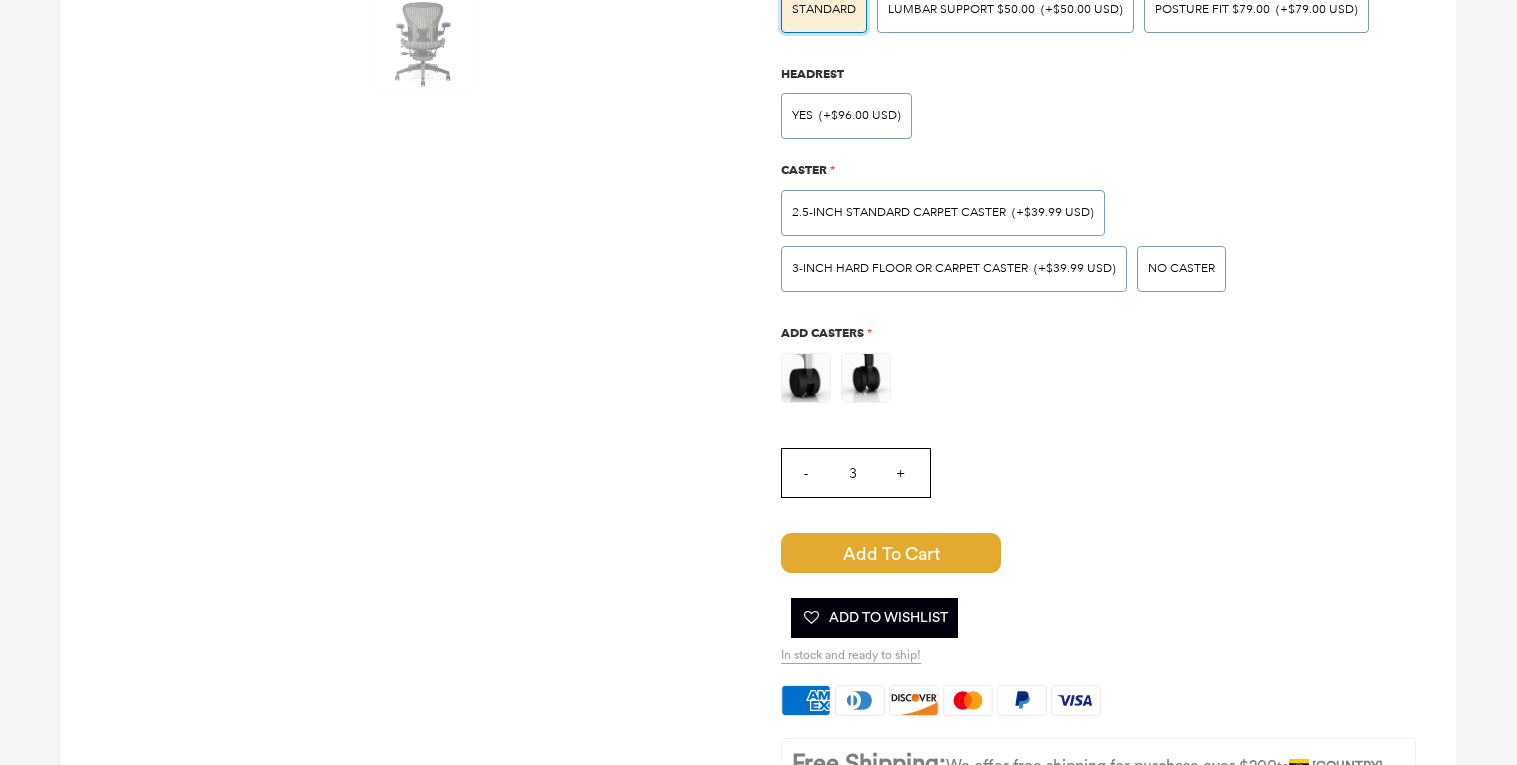 click on "+" at bounding box center (900, 473) 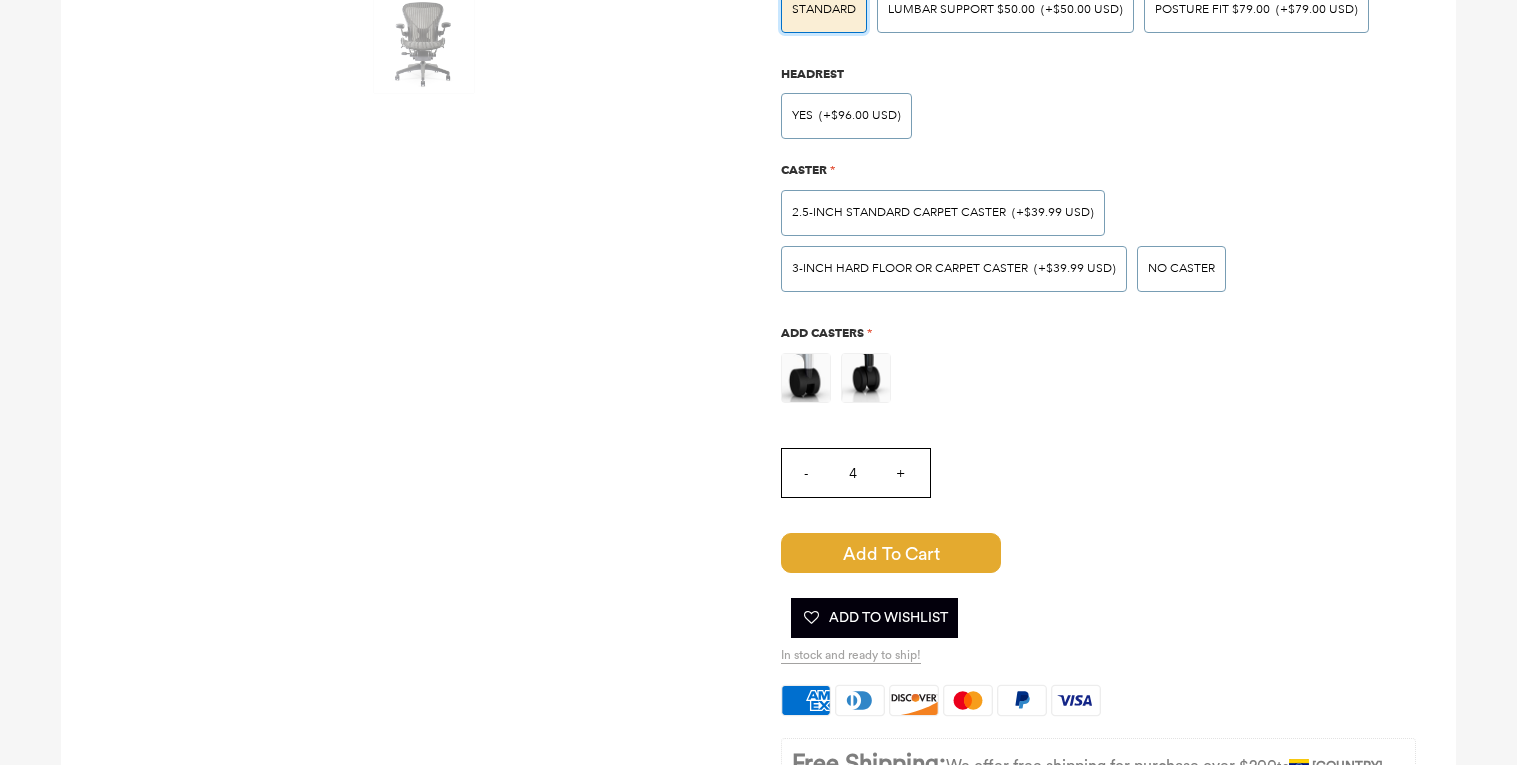 click on "+" at bounding box center (900, 473) 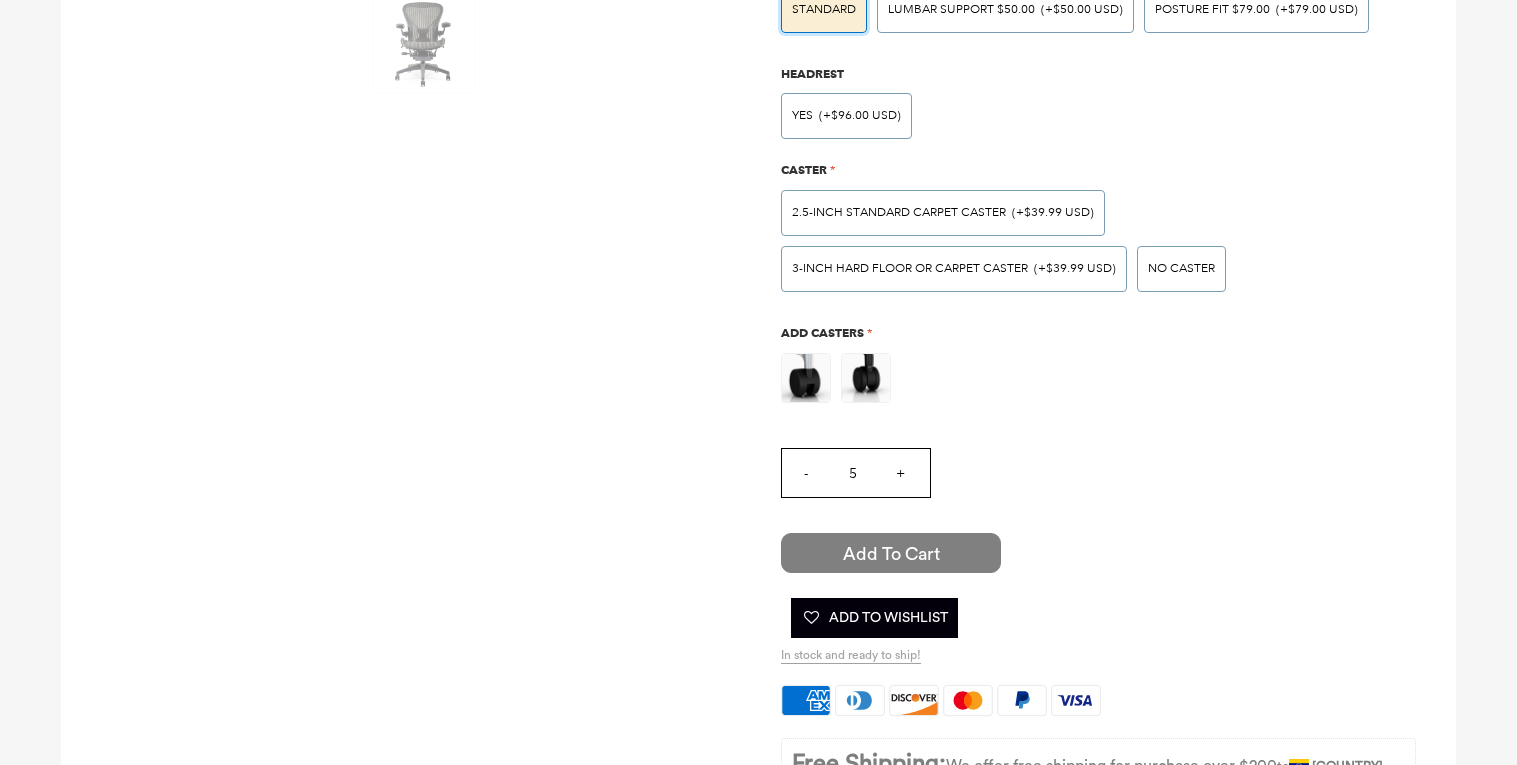scroll, scrollTop: 0, scrollLeft: 0, axis: both 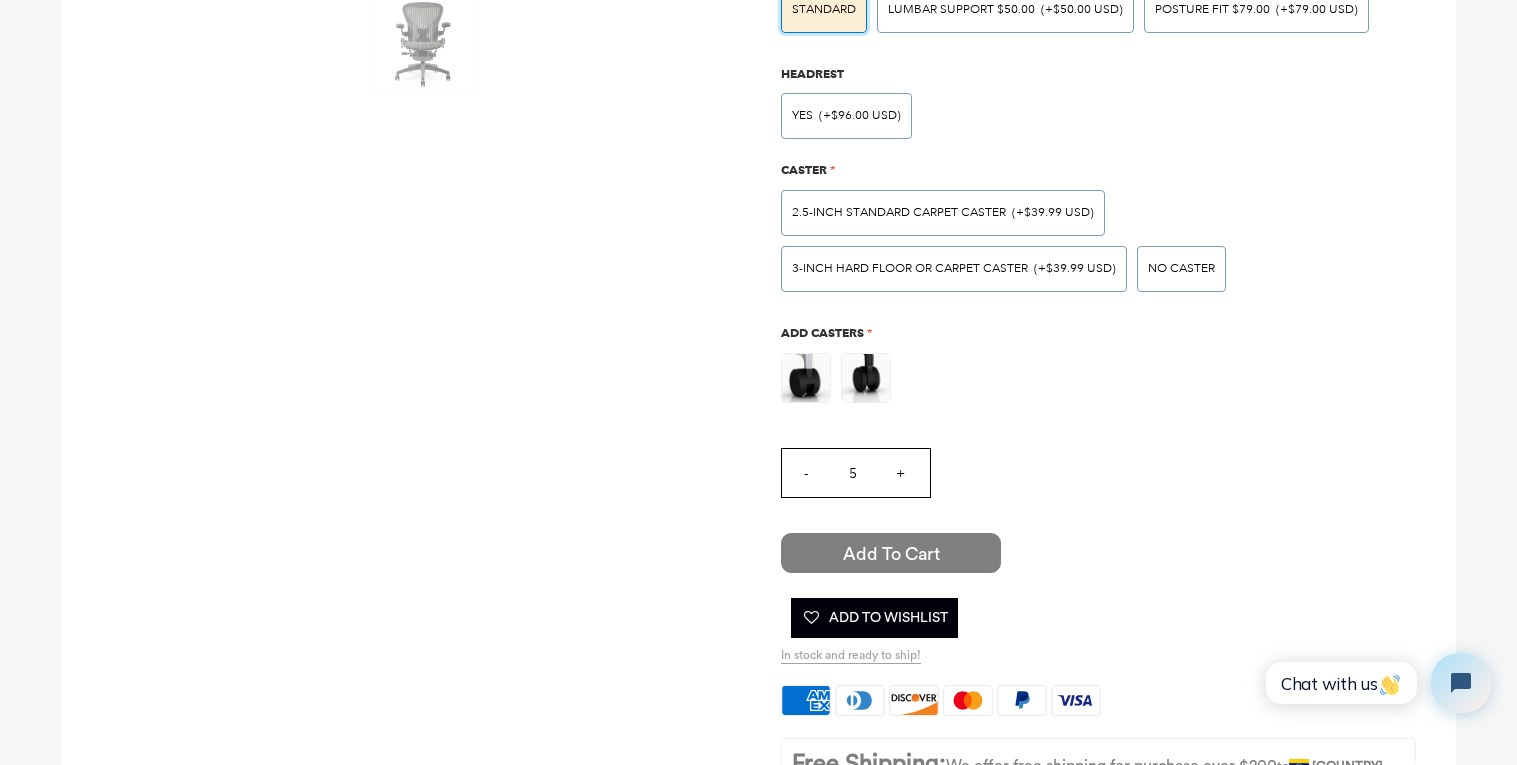 click on "Add to Cart" at bounding box center (891, 553) 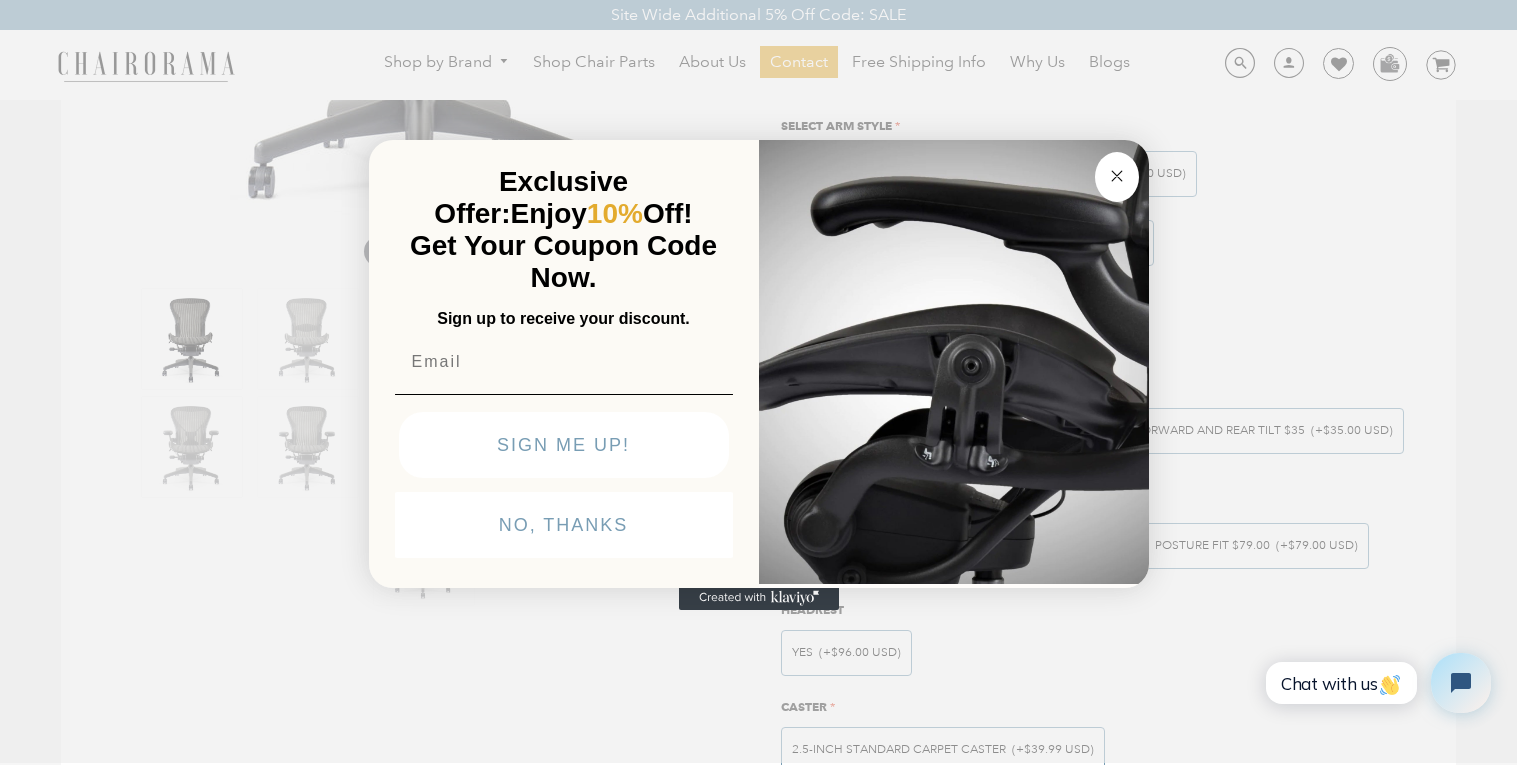 scroll, scrollTop: 474, scrollLeft: 0, axis: vertical 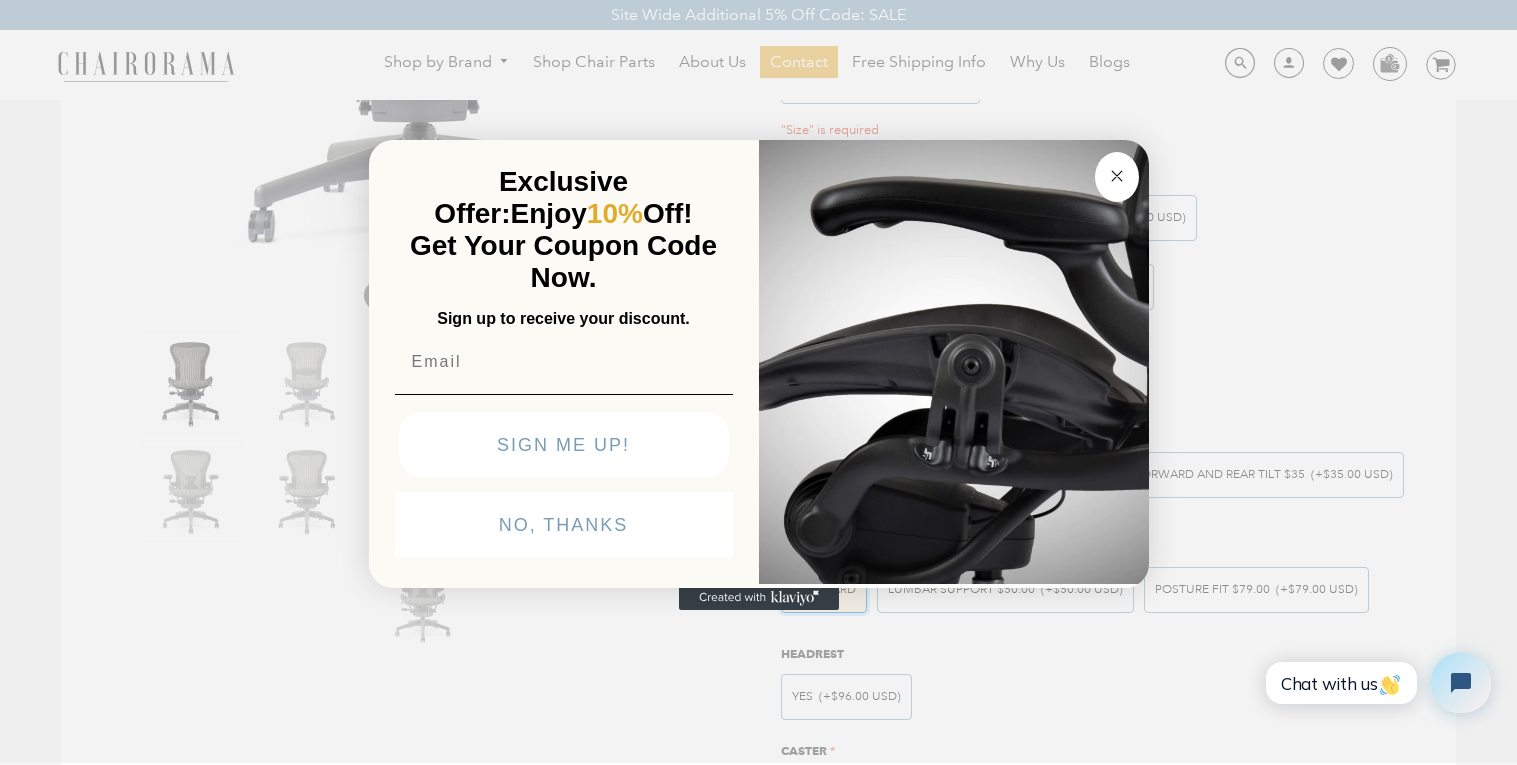 click on "Close dialog" 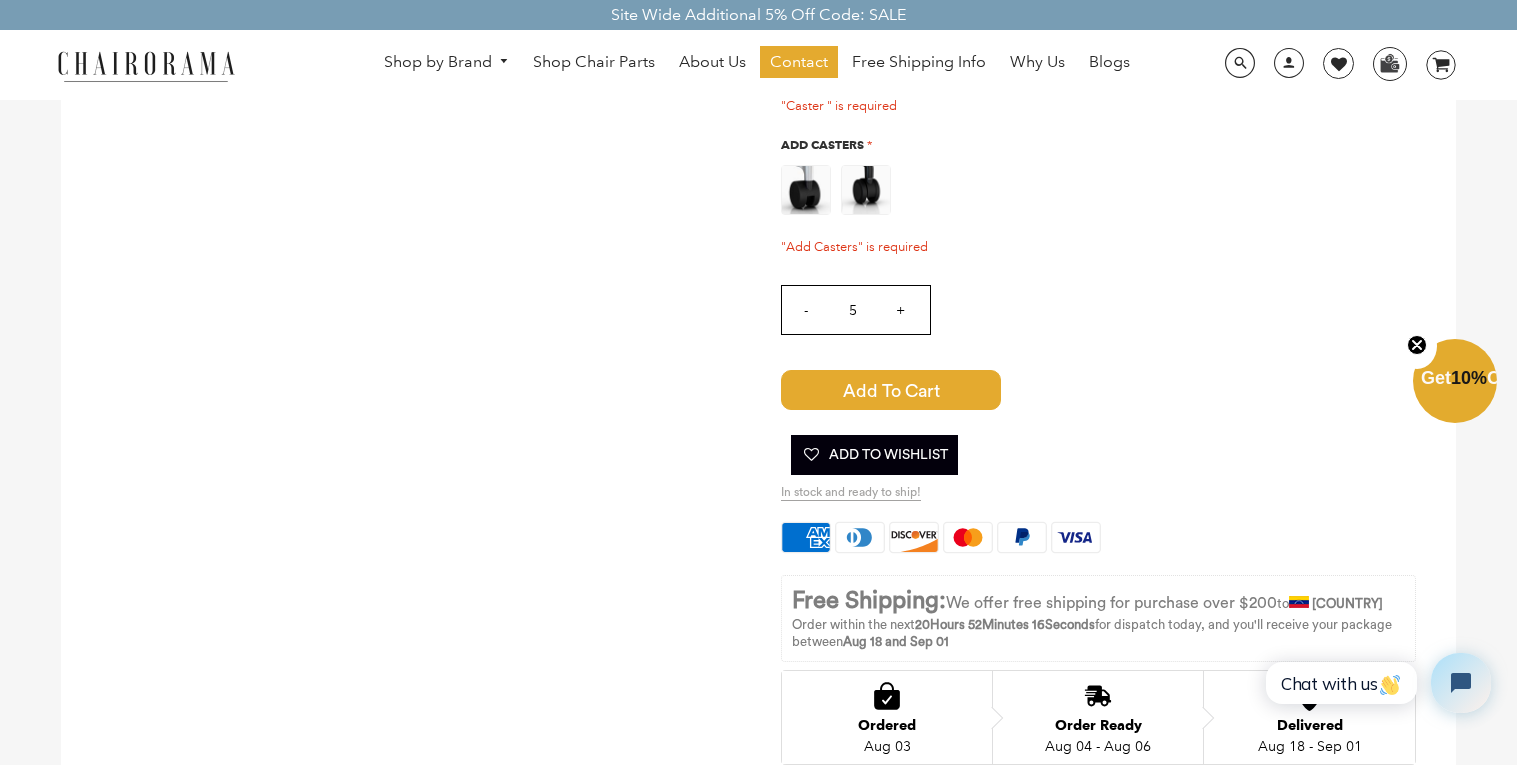 scroll, scrollTop: 1263, scrollLeft: 0, axis: vertical 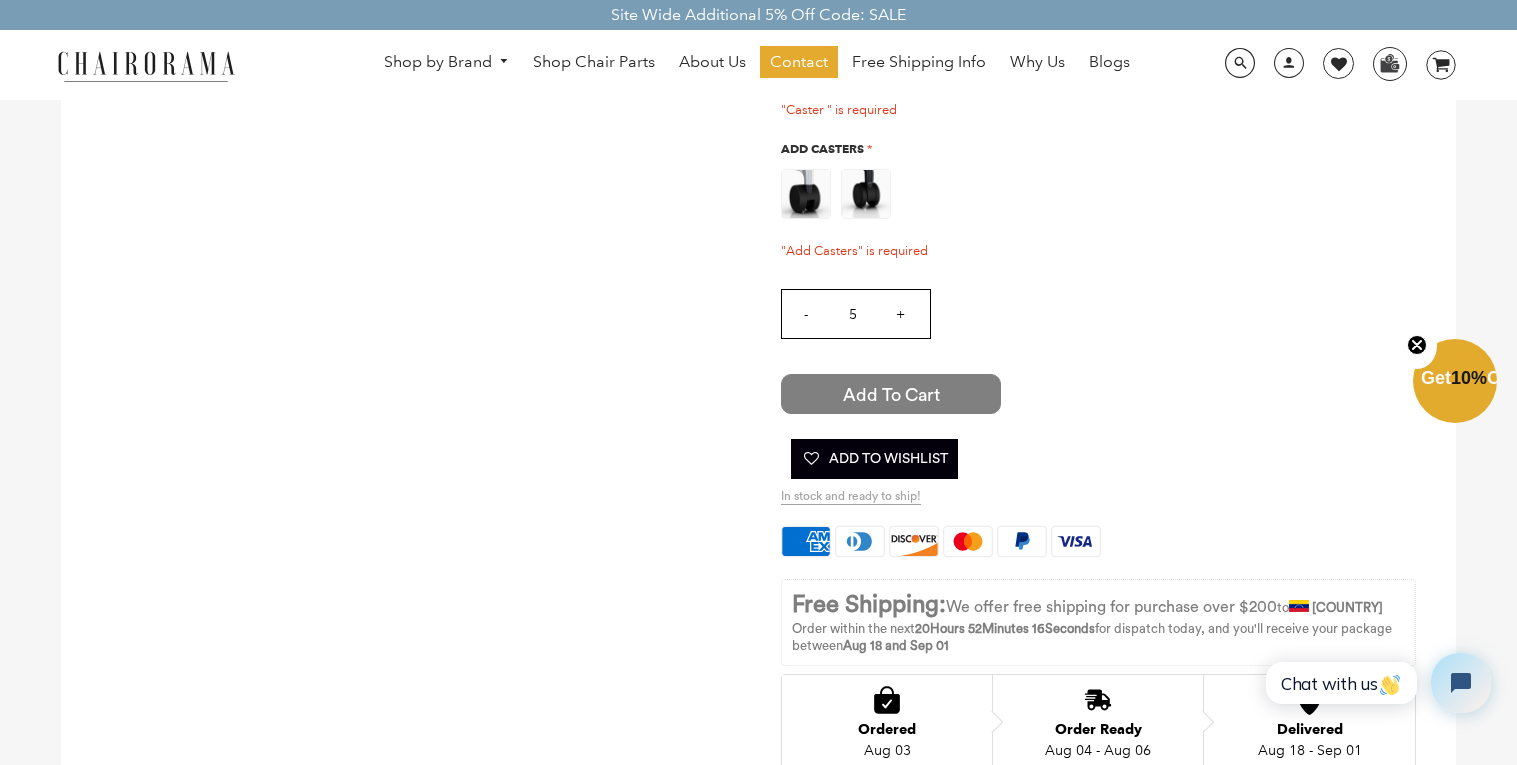 click on "Add to Cart" at bounding box center (891, 394) 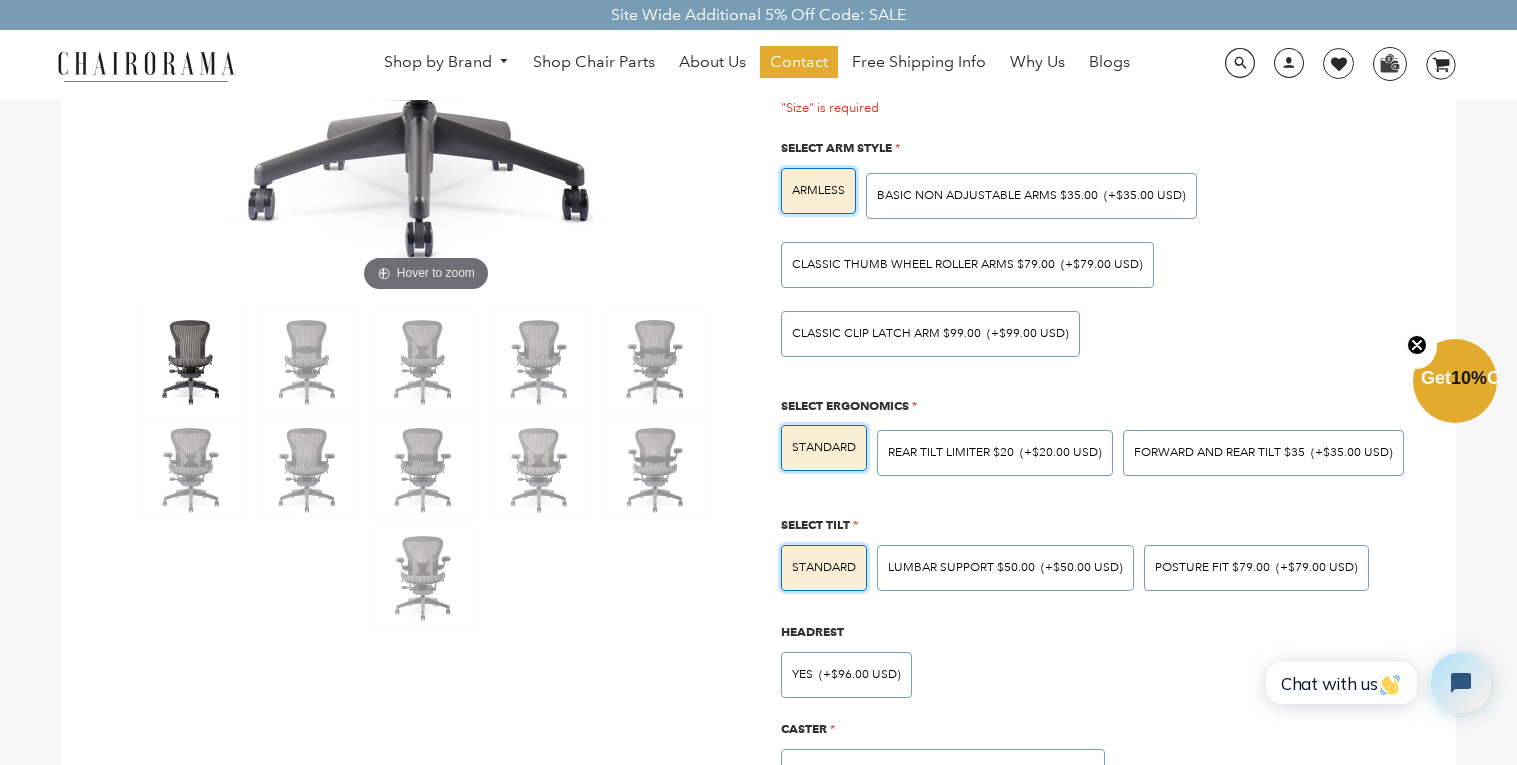 scroll, scrollTop: 474, scrollLeft: 0, axis: vertical 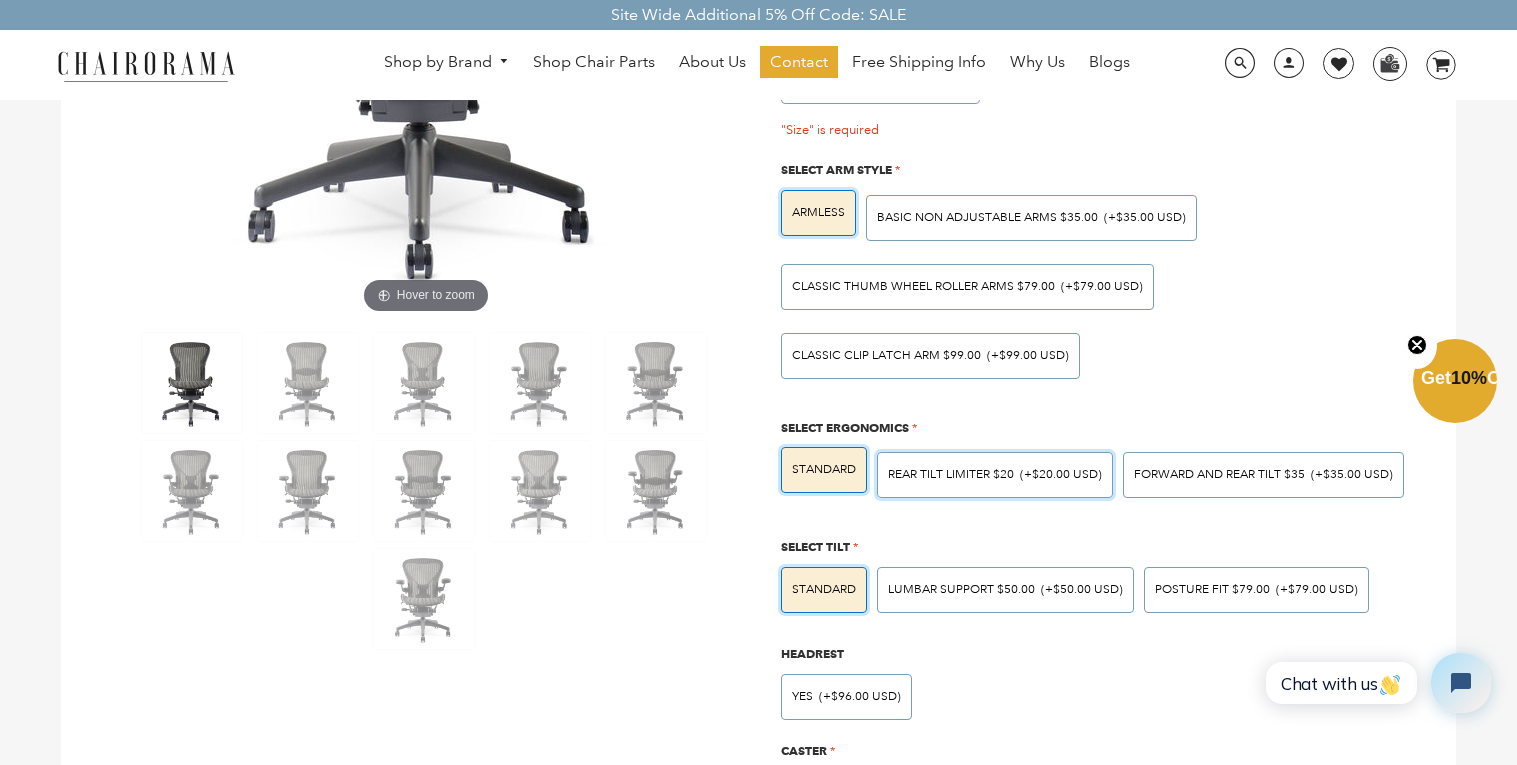click on "Rear Tilt Limiter $20  (+$20.00 USD)" at bounding box center (995, 475) 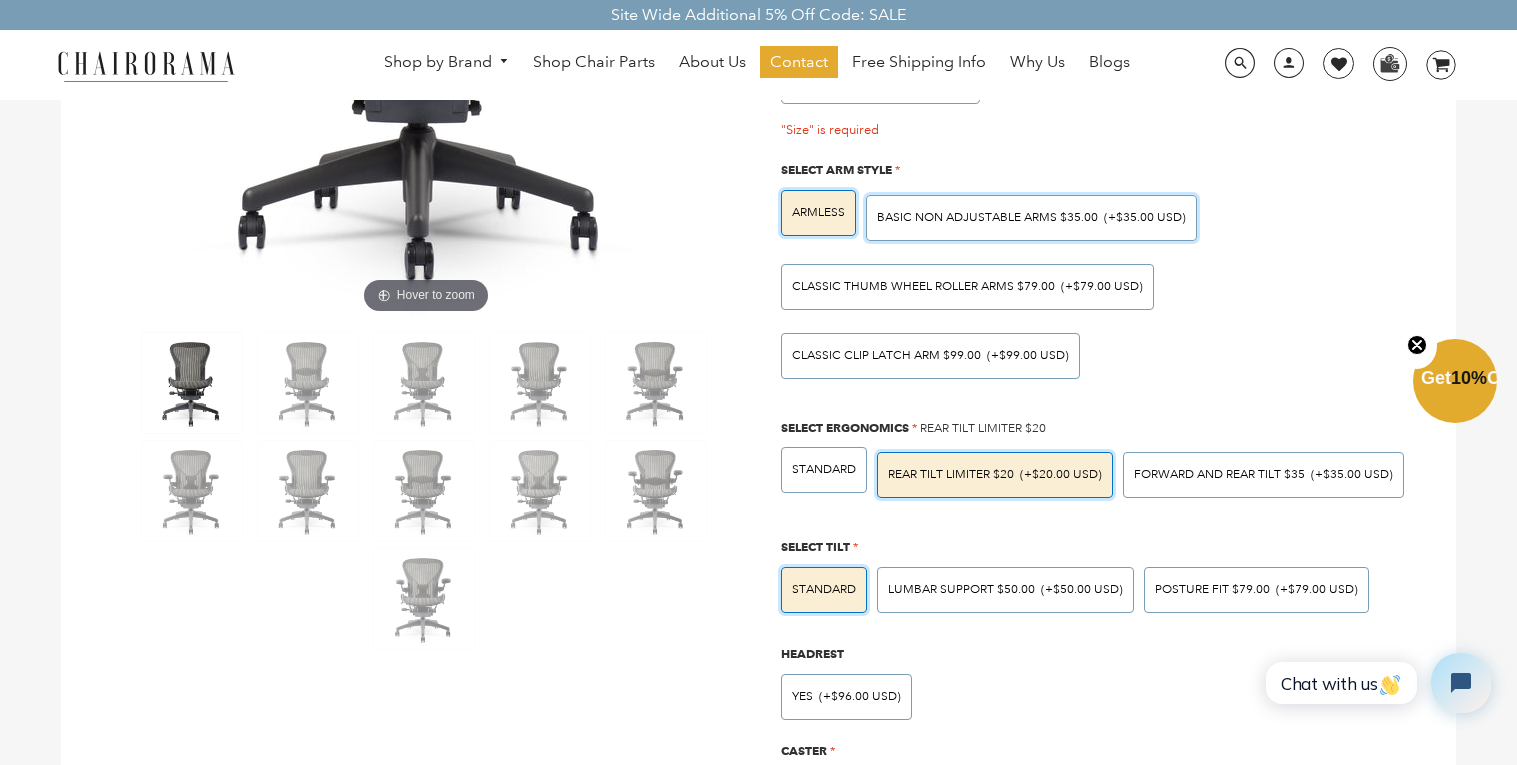 click on "BASIC NON ADJUSTABLE ARMS $35.00" at bounding box center (987, 217) 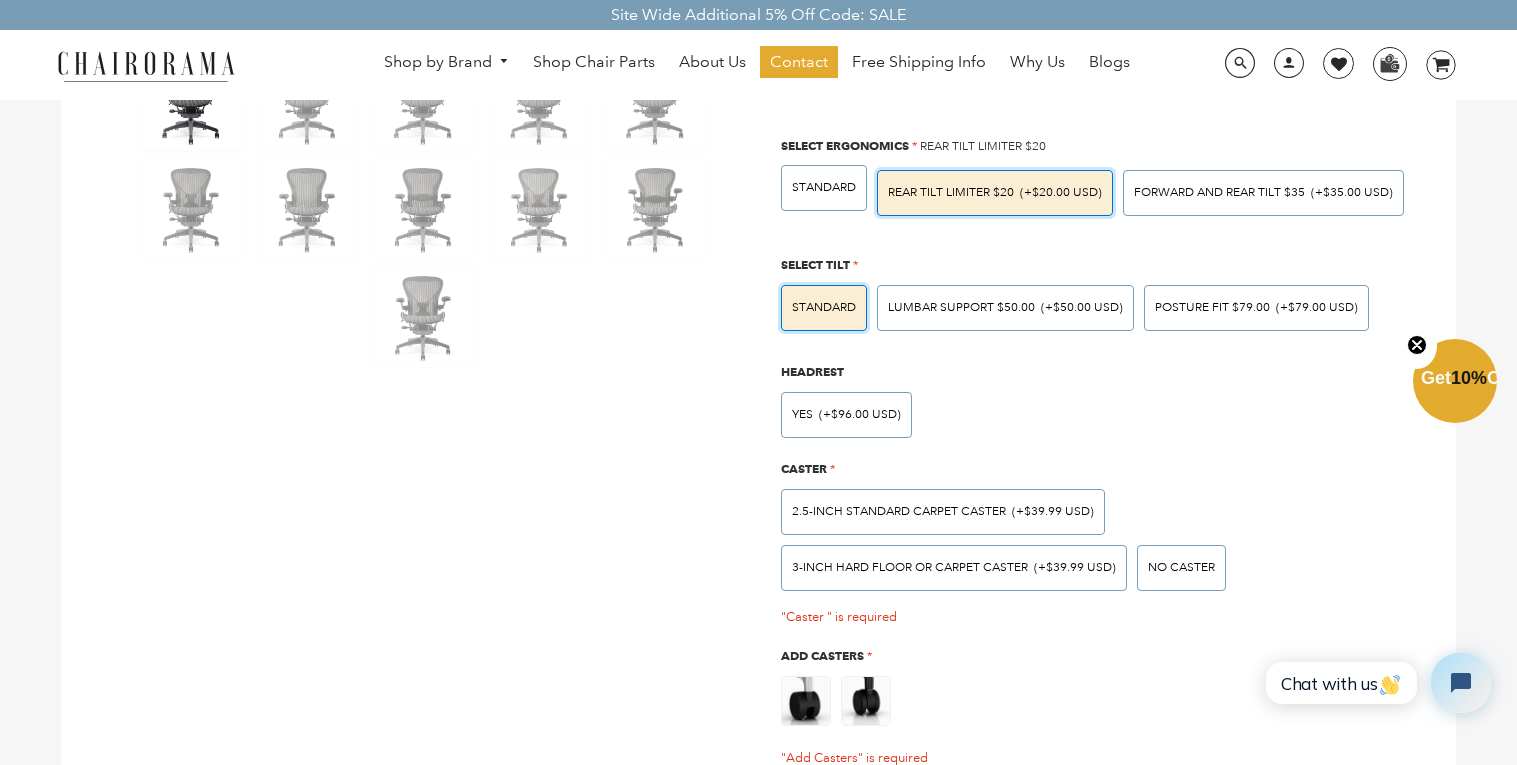 scroll, scrollTop: 866, scrollLeft: 0, axis: vertical 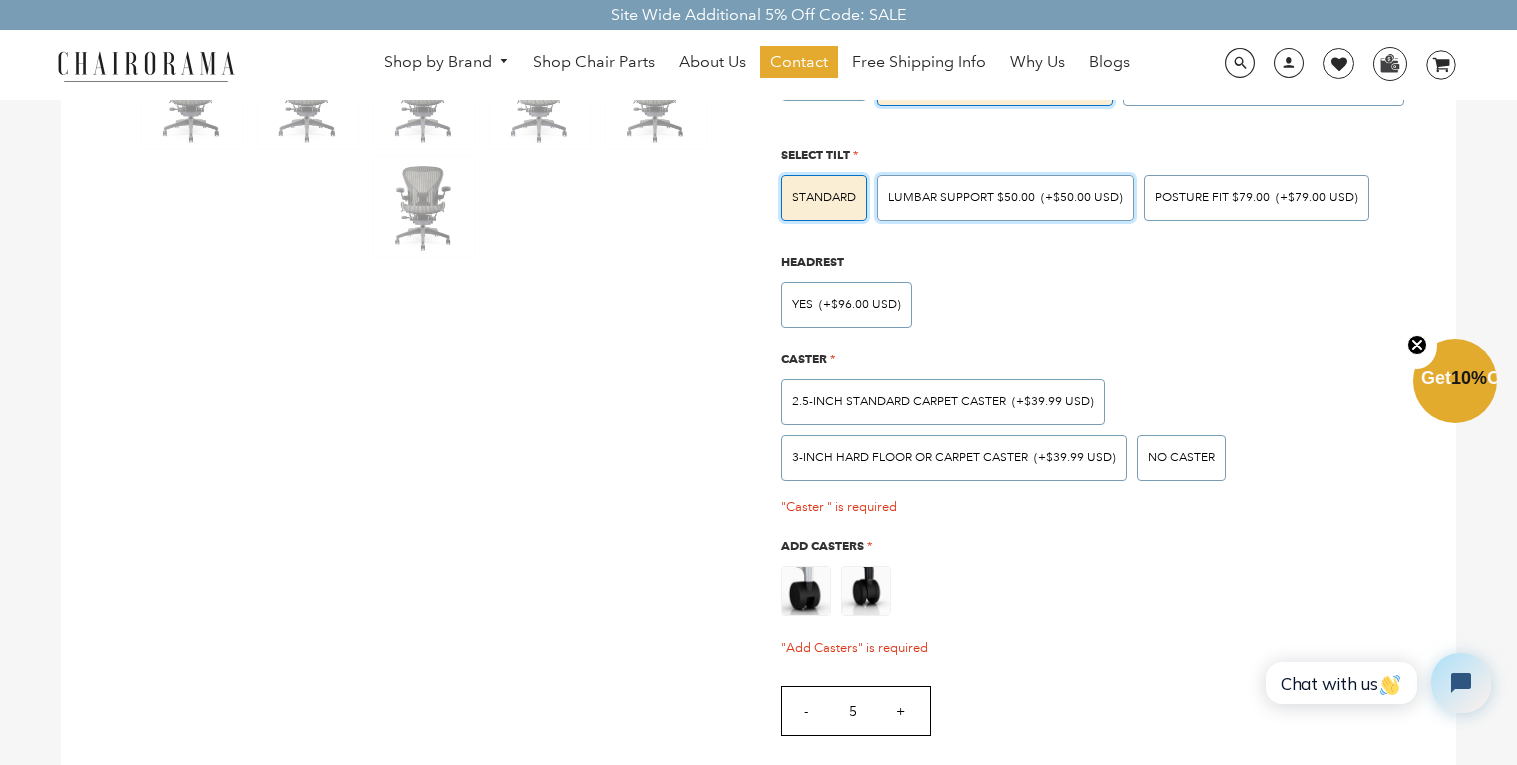 click on "LUMBAR SUPPORT $50.00    (+$50.00 USD)" at bounding box center (1005, 198) 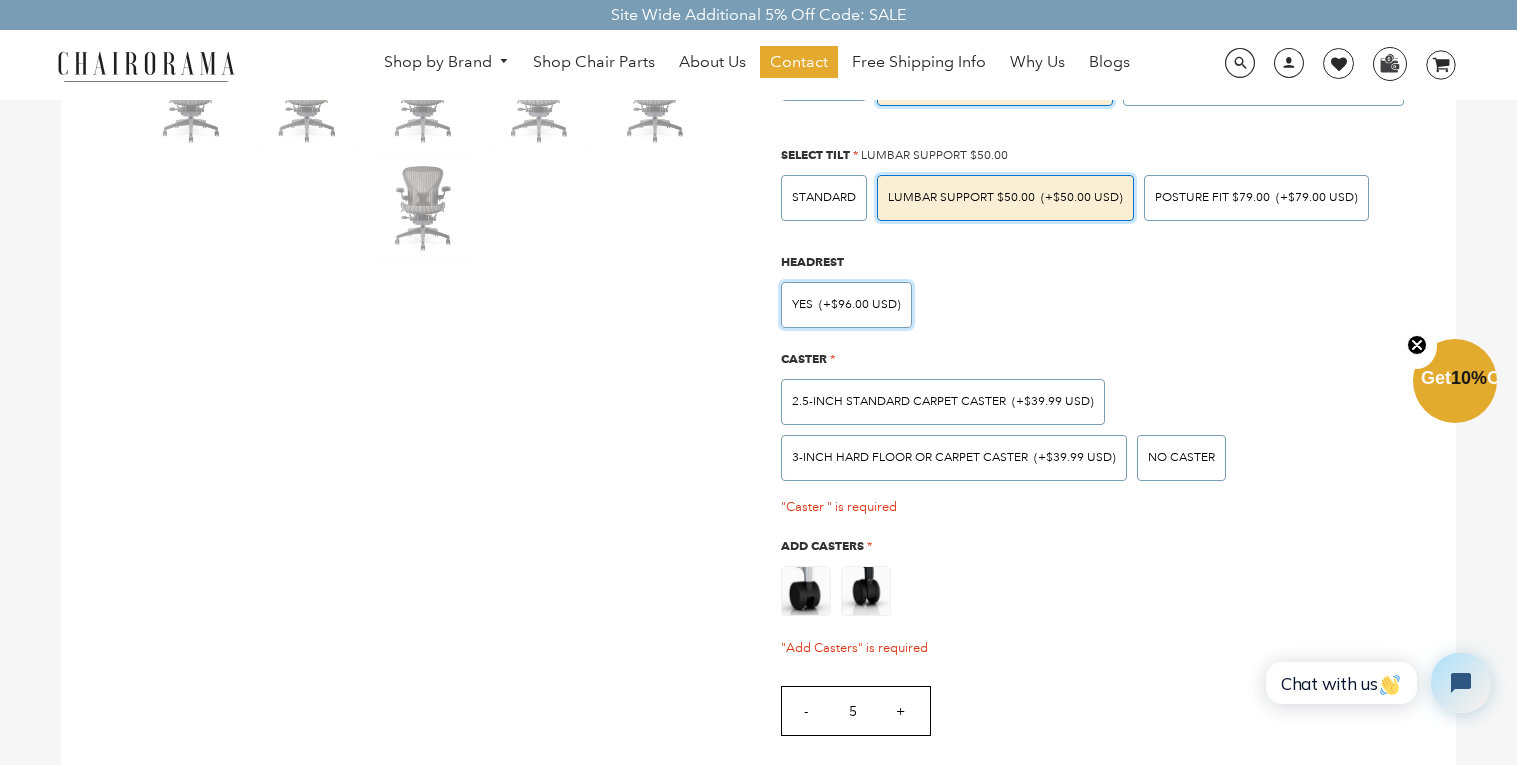 click on "Yes" at bounding box center [802, 304] 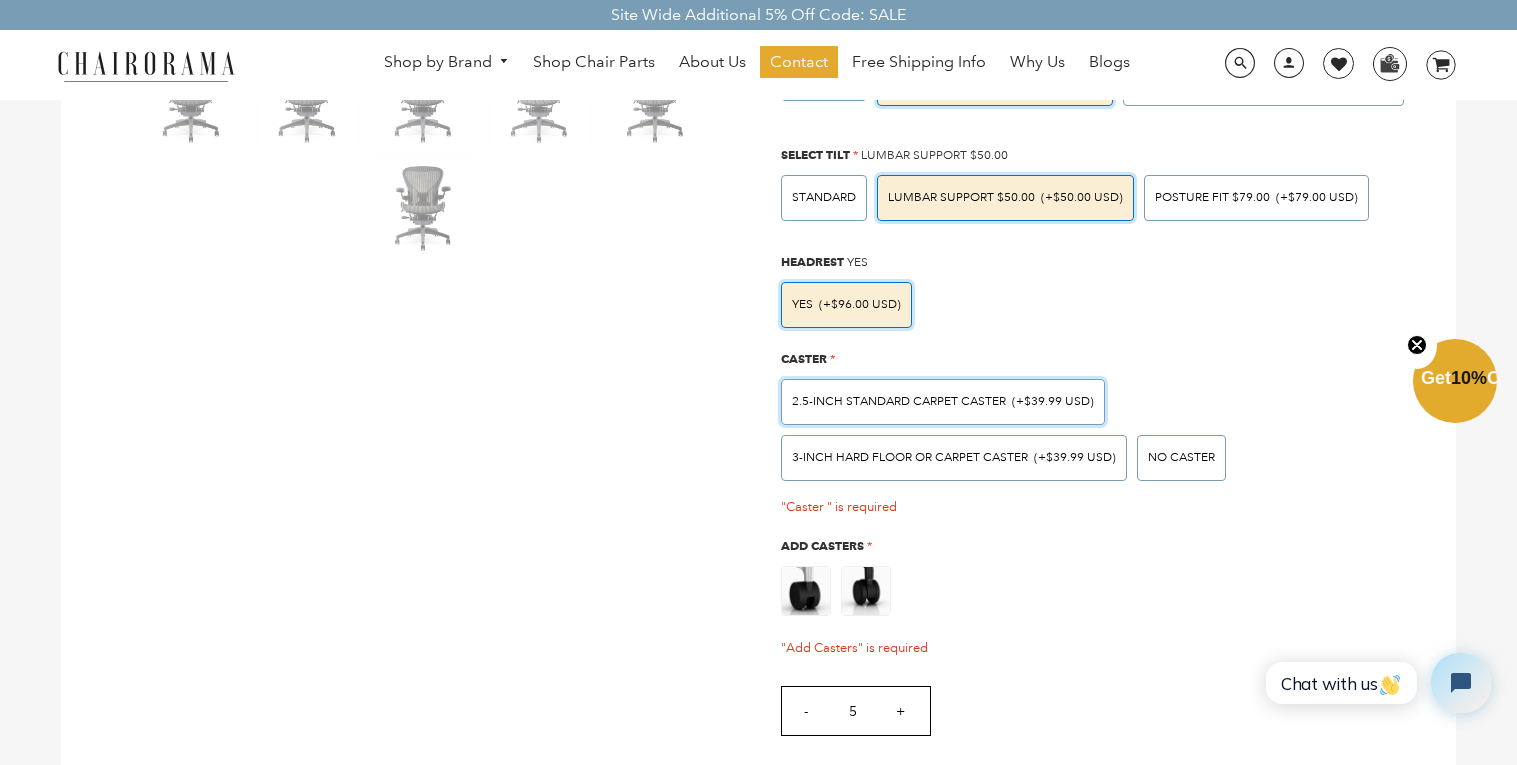 click on "2.5-inch Standard Carpet Caster    (+$39.99 USD)" at bounding box center (943, 402) 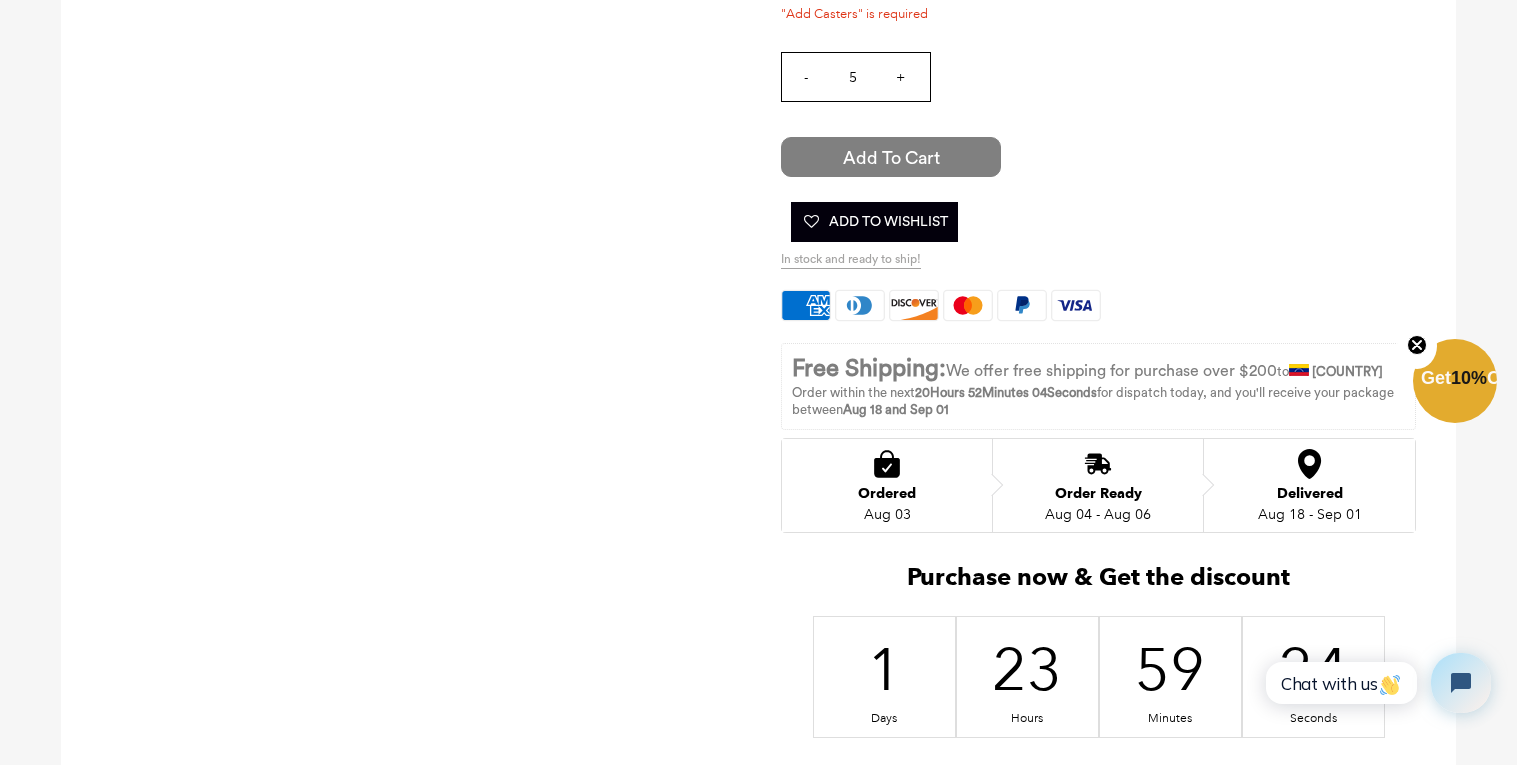 click on "Add to Cart" at bounding box center (891, 157) 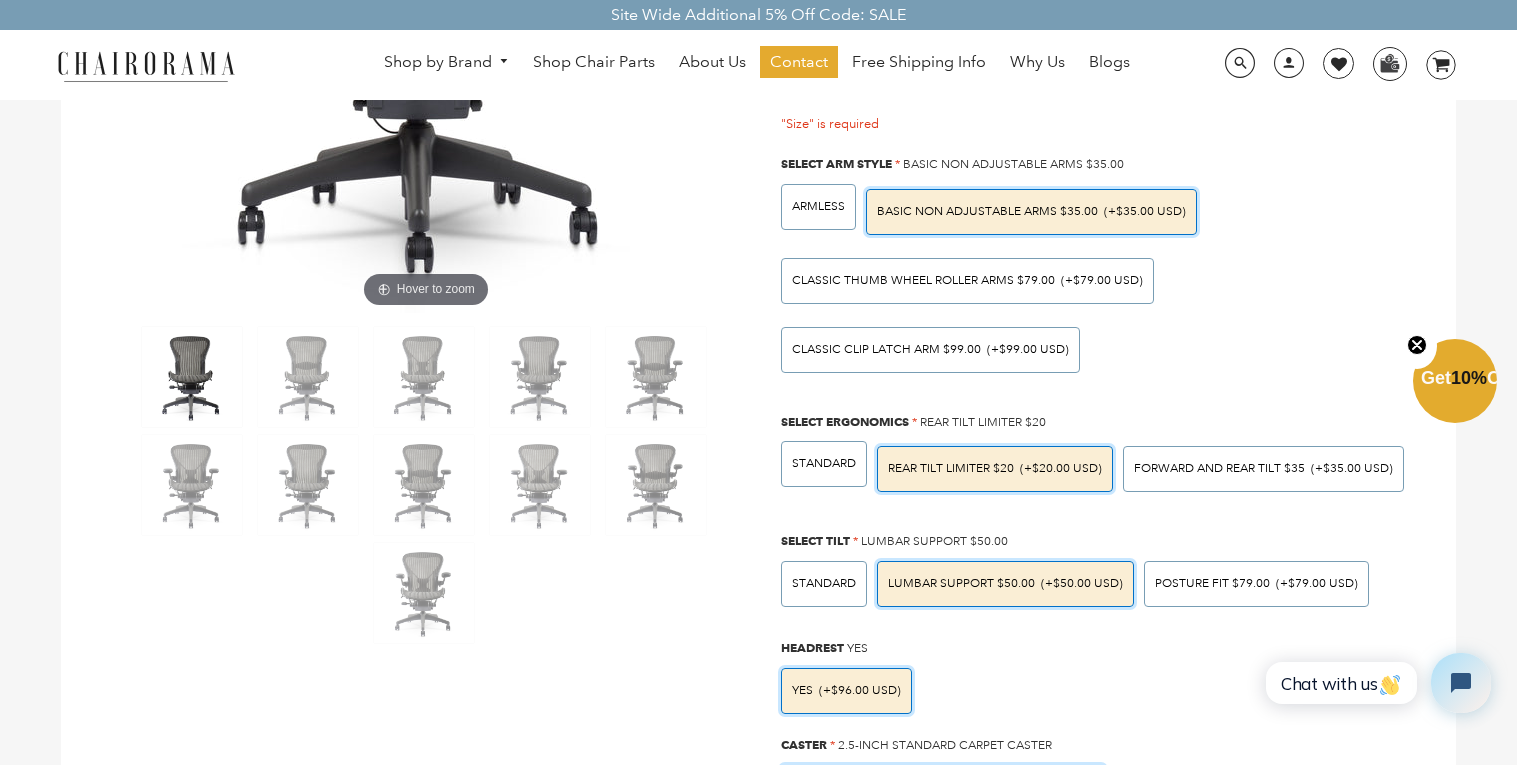 scroll, scrollTop: 474, scrollLeft: 0, axis: vertical 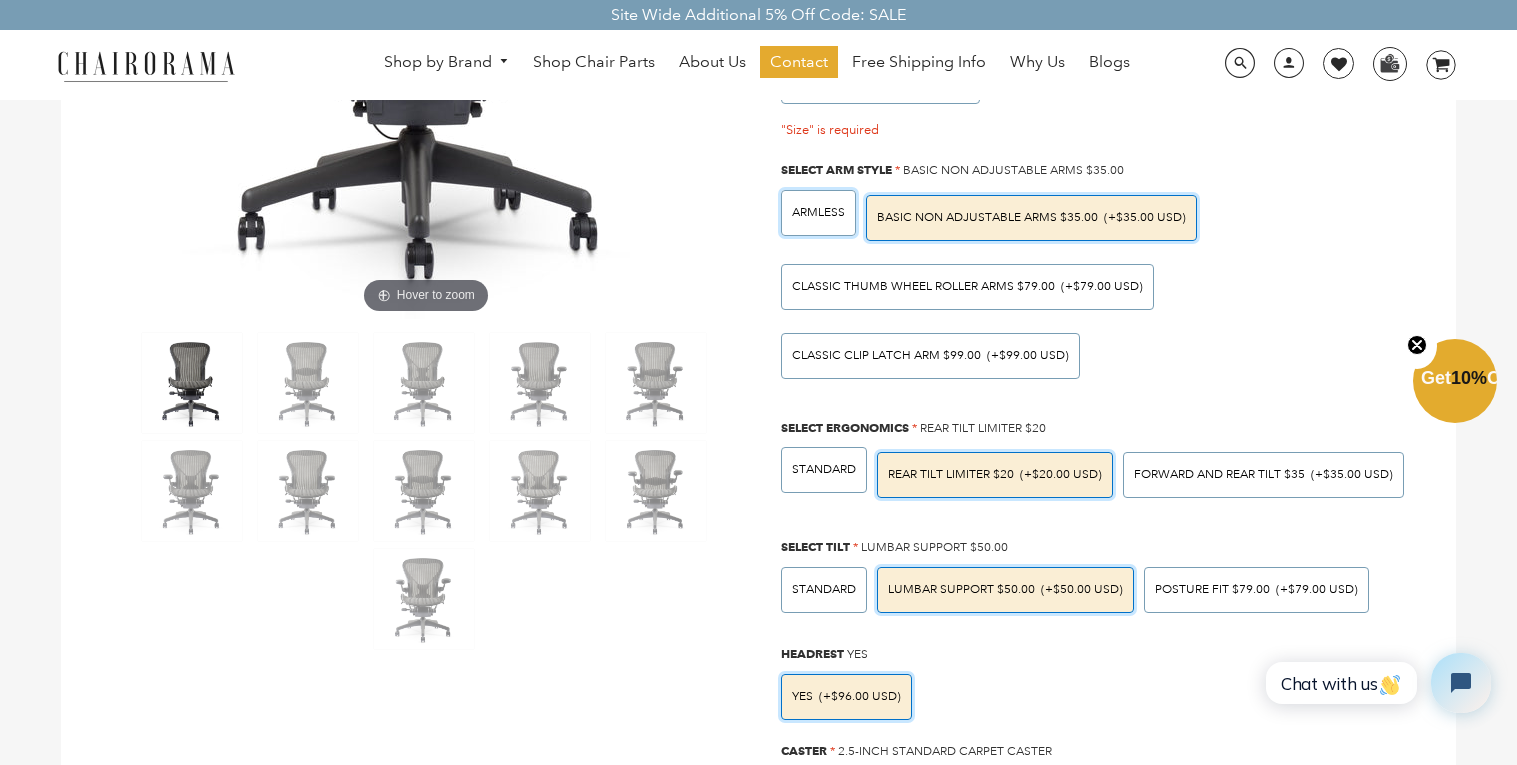 click on "ARMLESS" at bounding box center [818, 213] 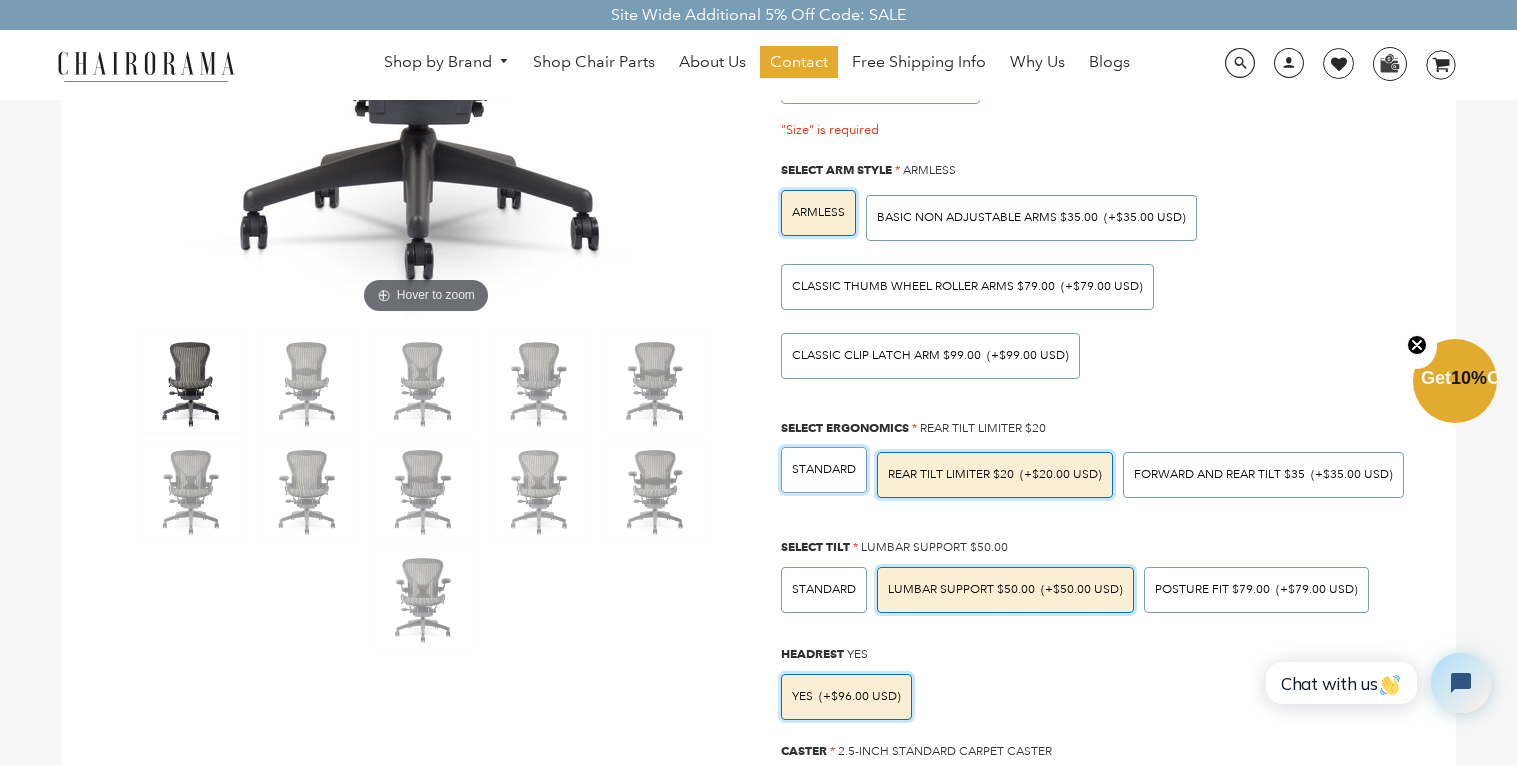 click on "STANDARD" at bounding box center (824, 470) 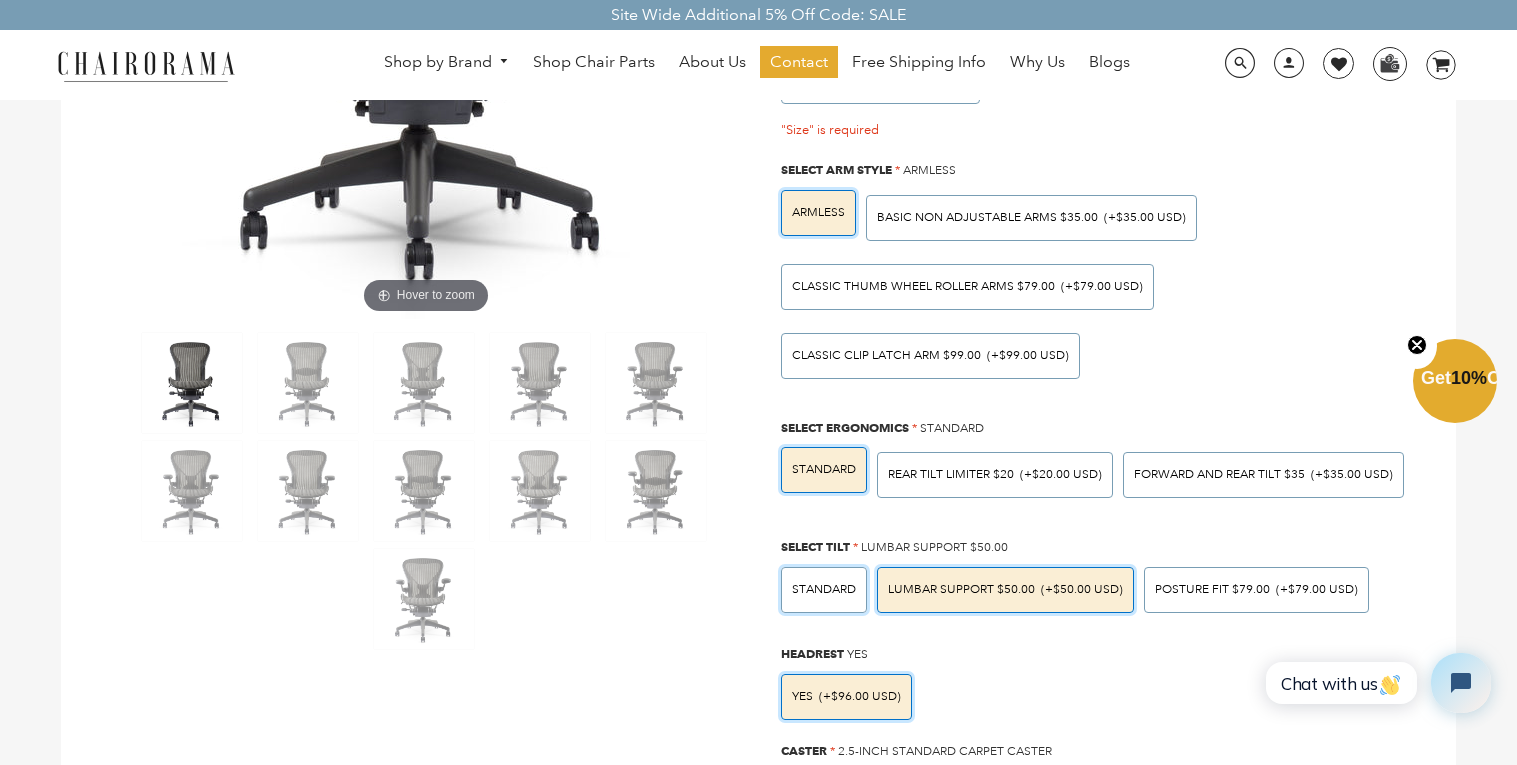 click on "STANDARD" at bounding box center (824, 590) 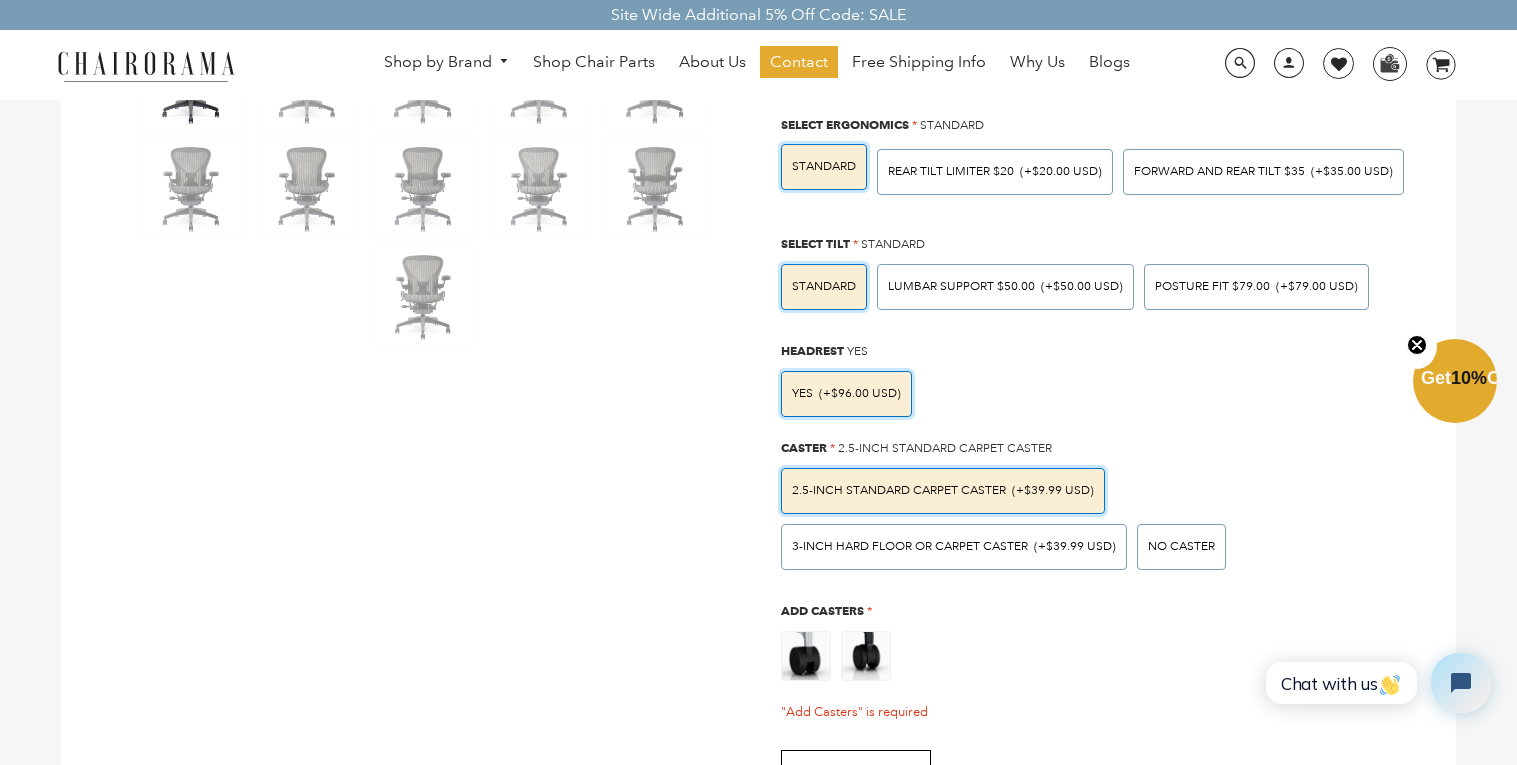 scroll, scrollTop: 1027, scrollLeft: 0, axis: vertical 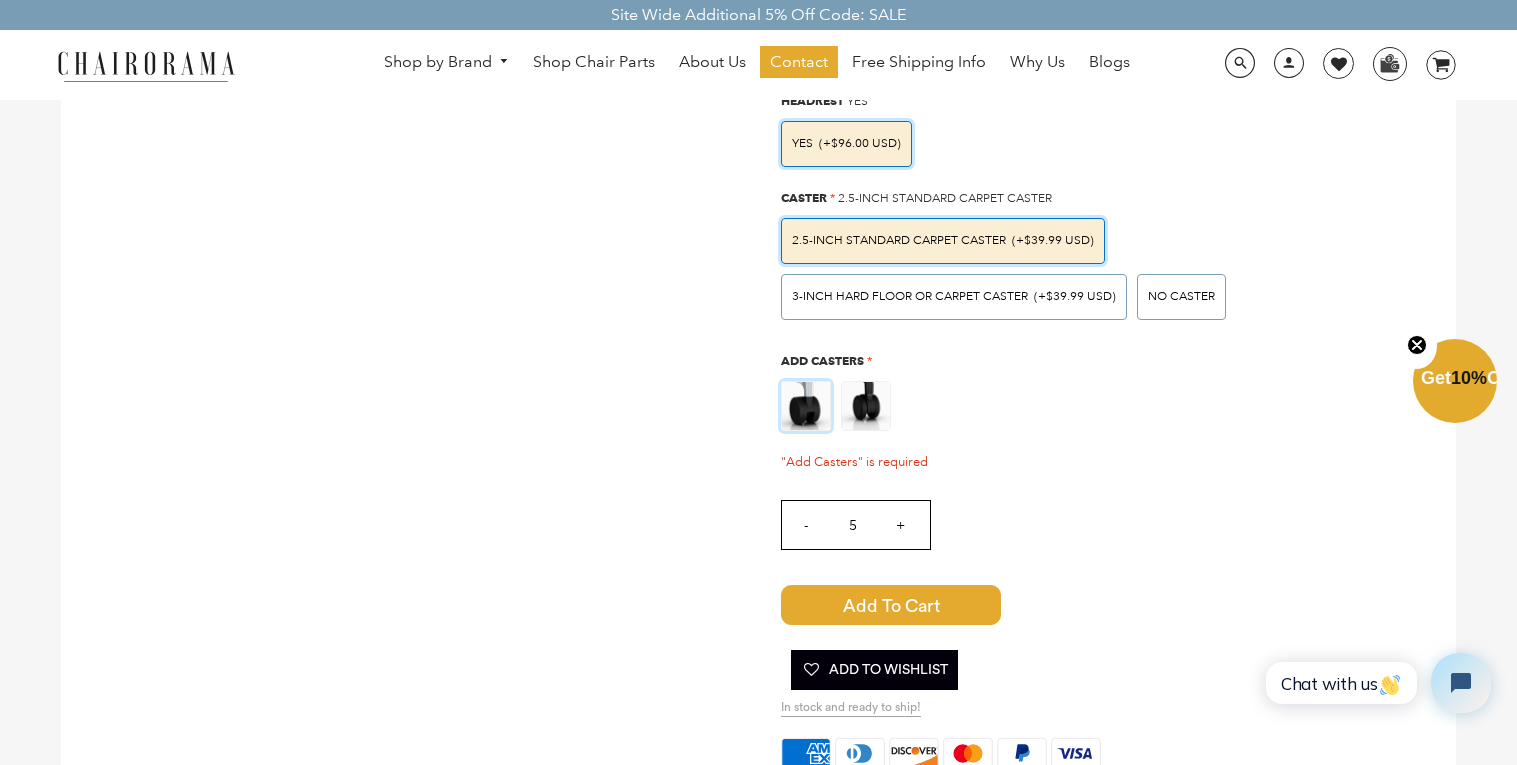 click at bounding box center [806, 406] 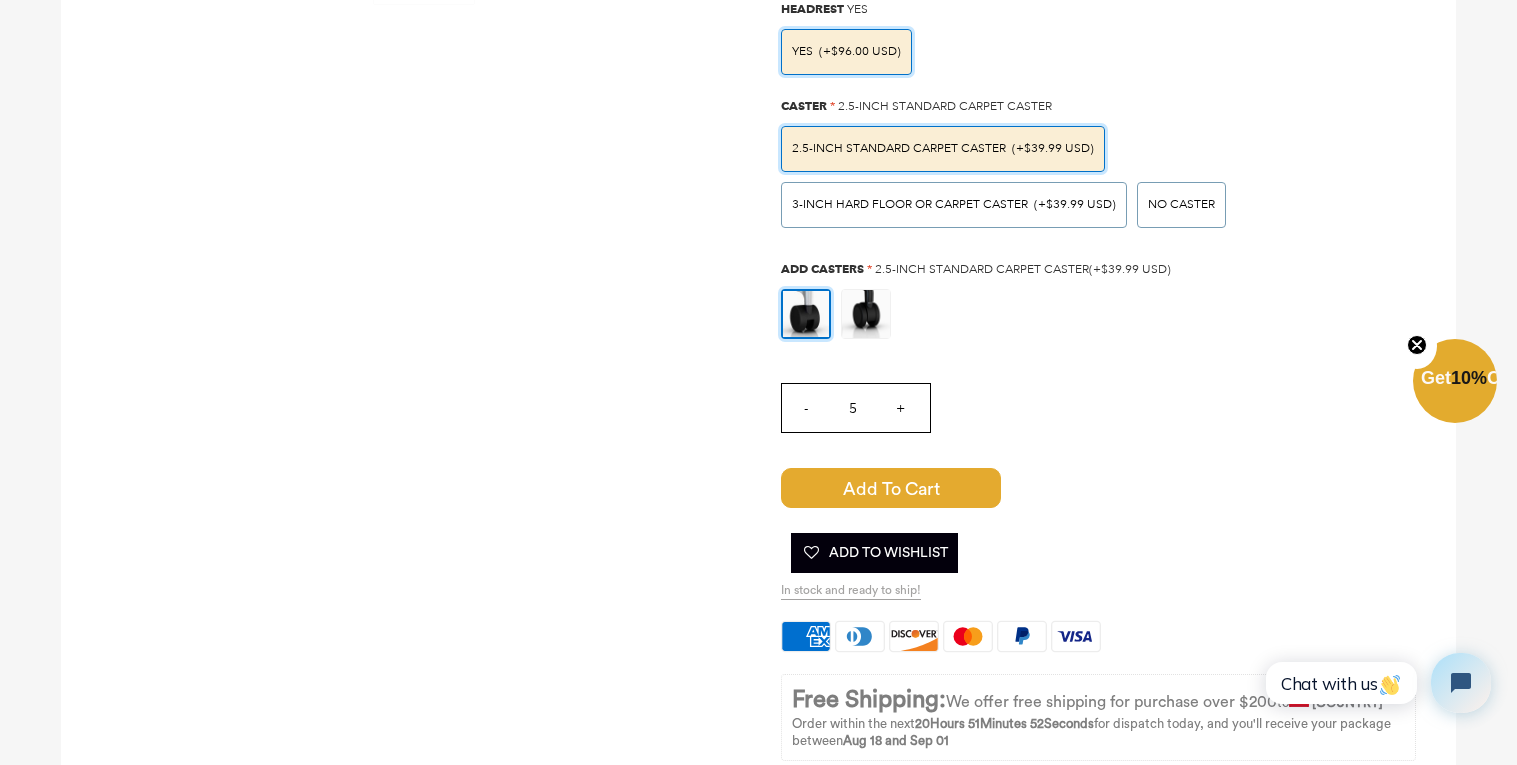 click on "Add to Cart" at bounding box center [891, 488] 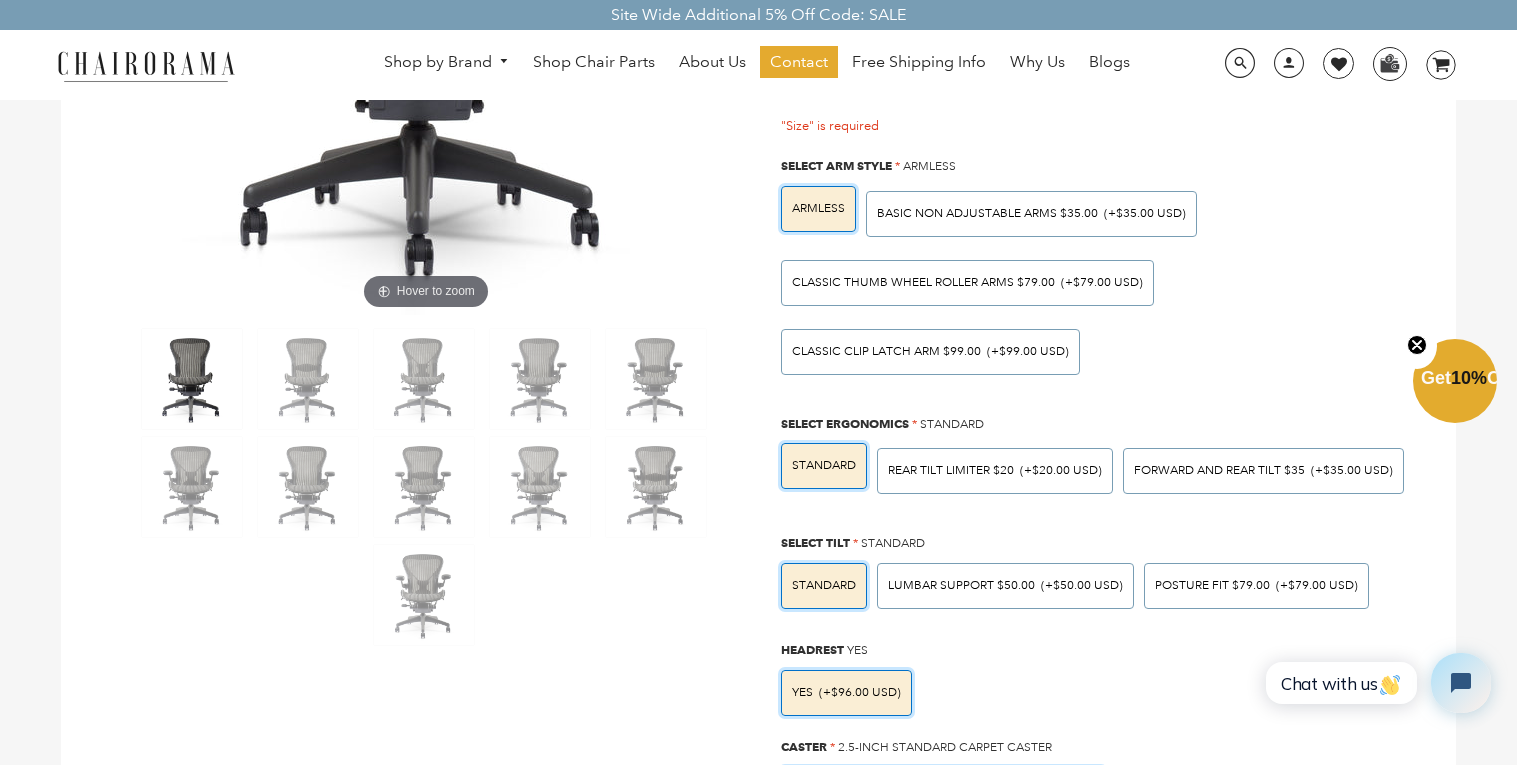 scroll, scrollTop: 474, scrollLeft: 0, axis: vertical 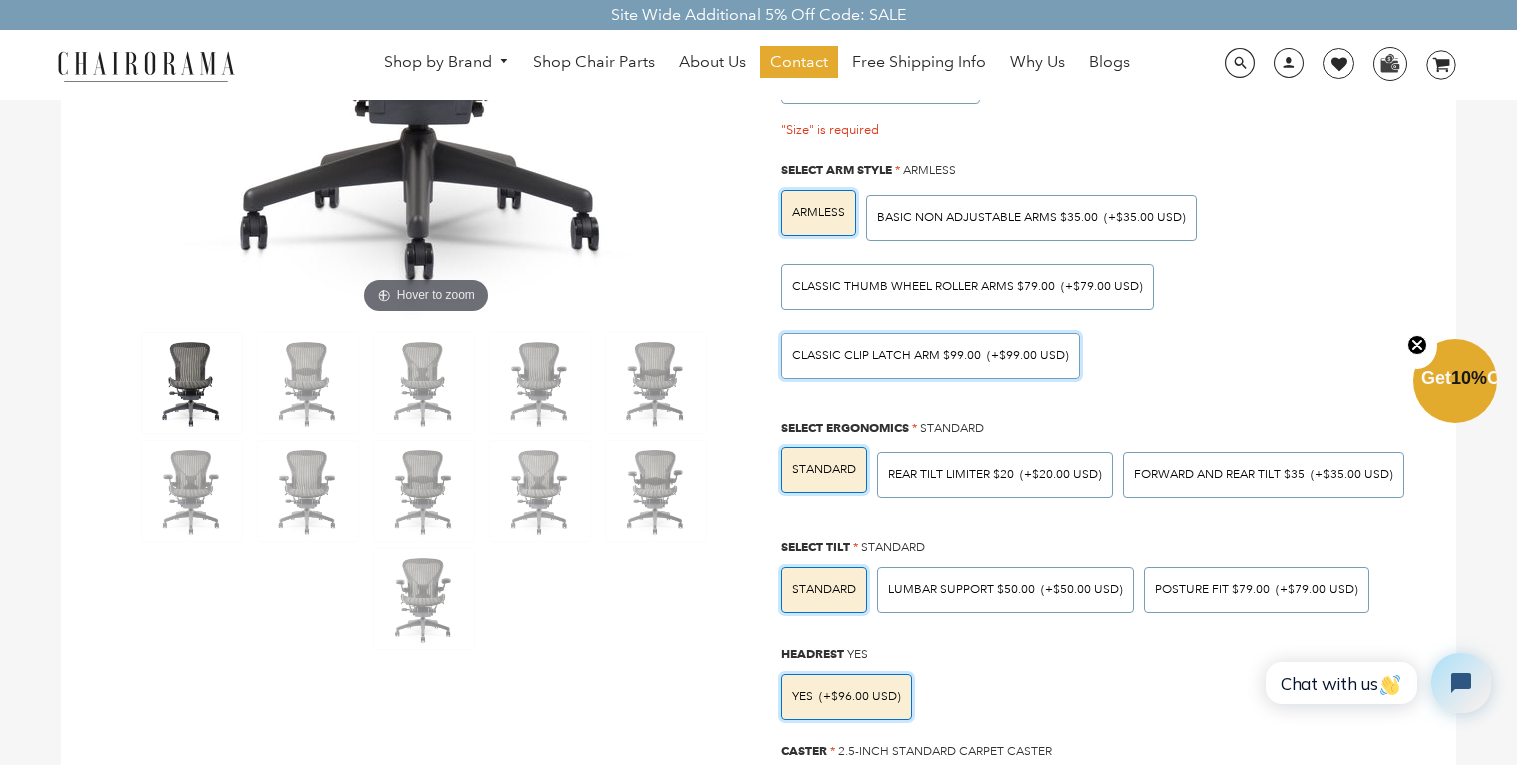 click on "Classic Clip Latch Arm $99.00" at bounding box center (886, 355) 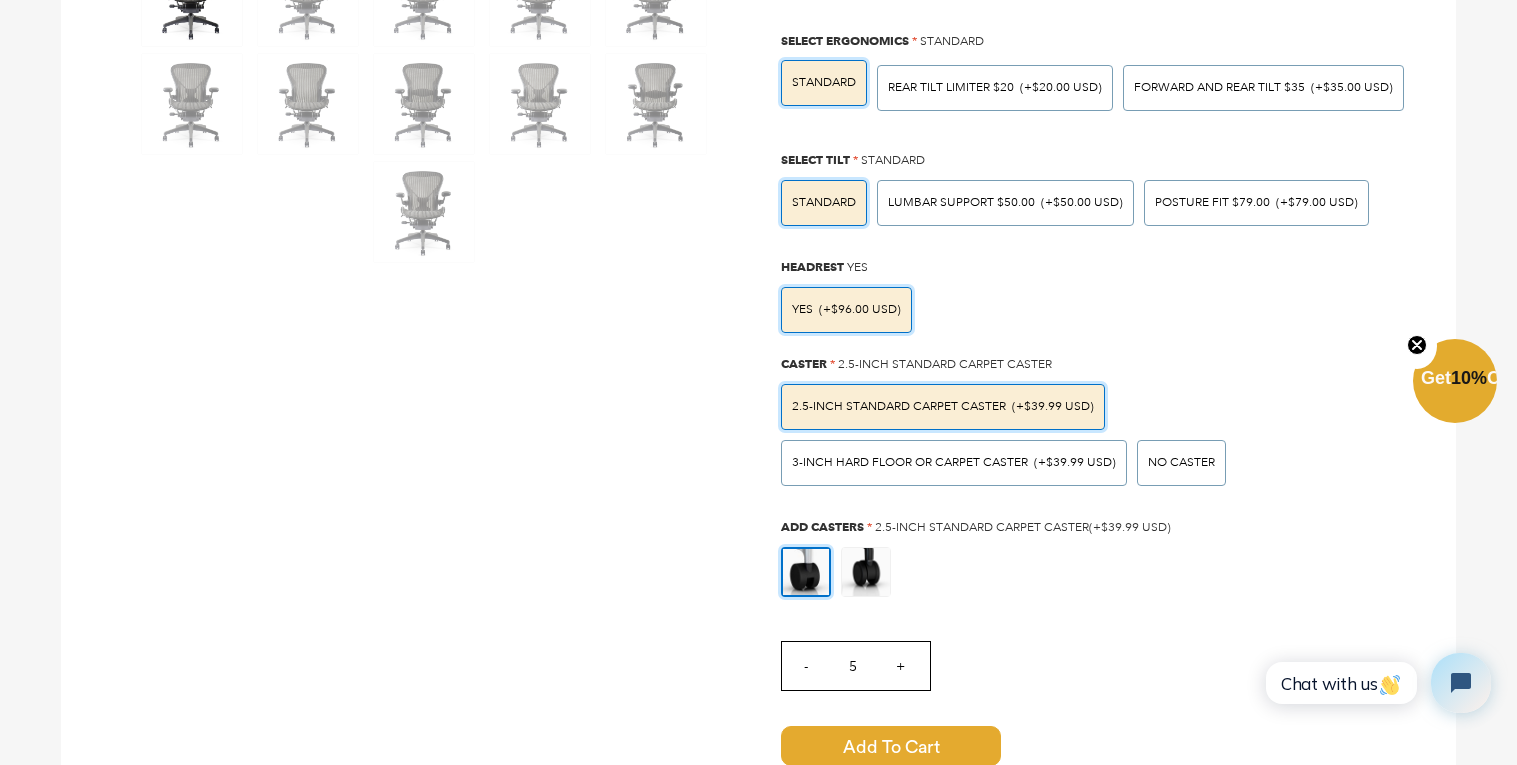scroll, scrollTop: 1090, scrollLeft: 0, axis: vertical 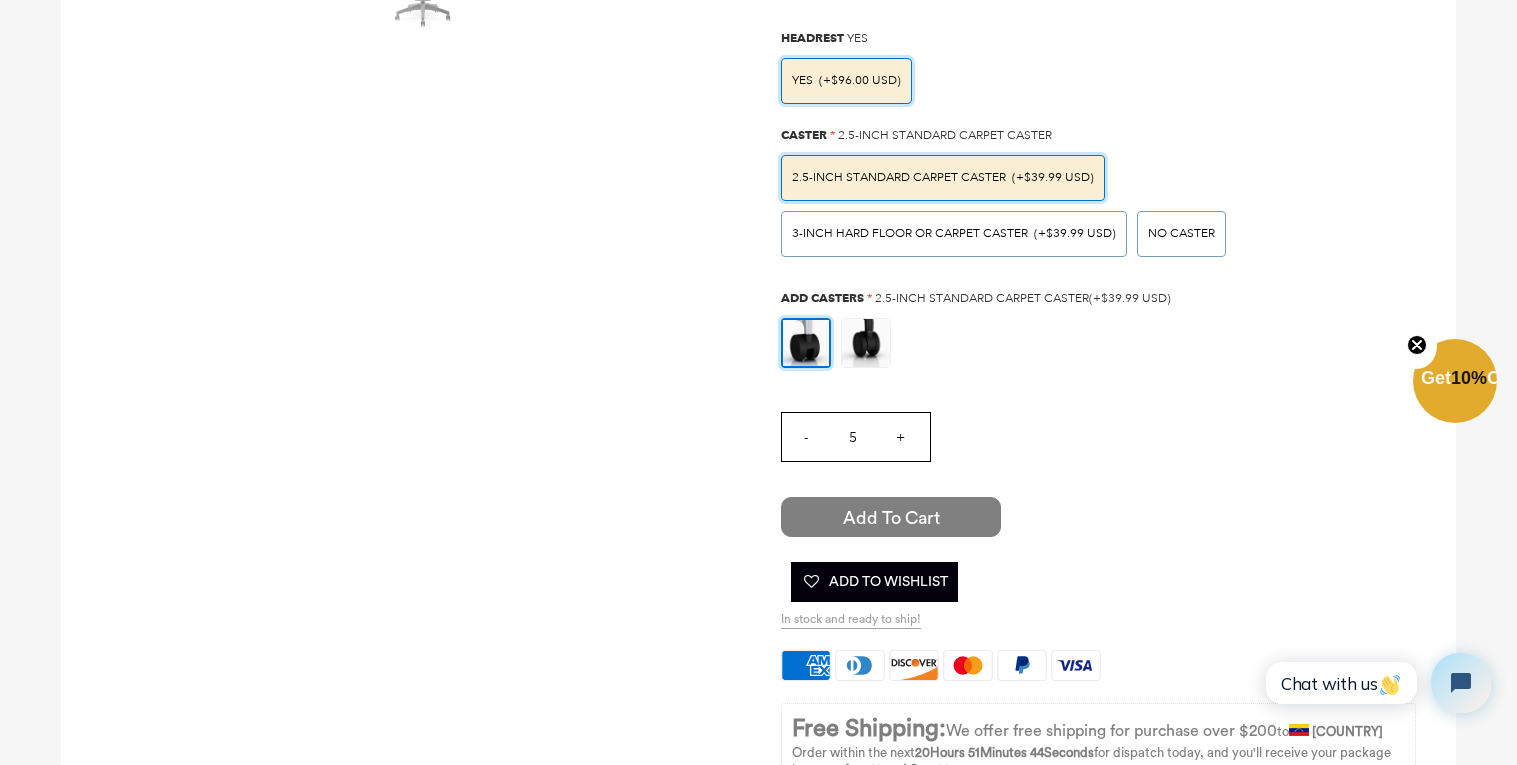 click on "Add to Cart" at bounding box center [891, 517] 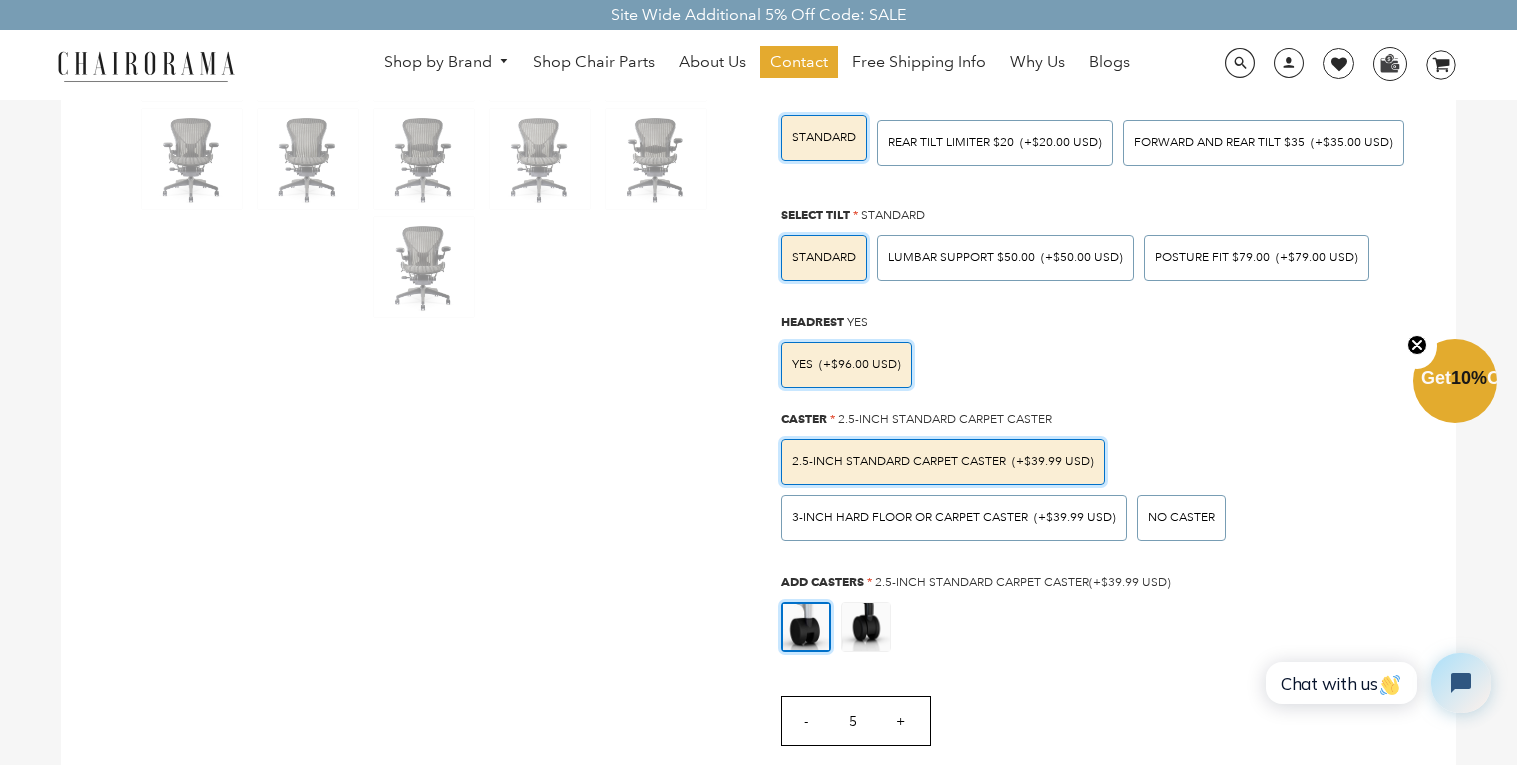scroll, scrollTop: 691, scrollLeft: 0, axis: vertical 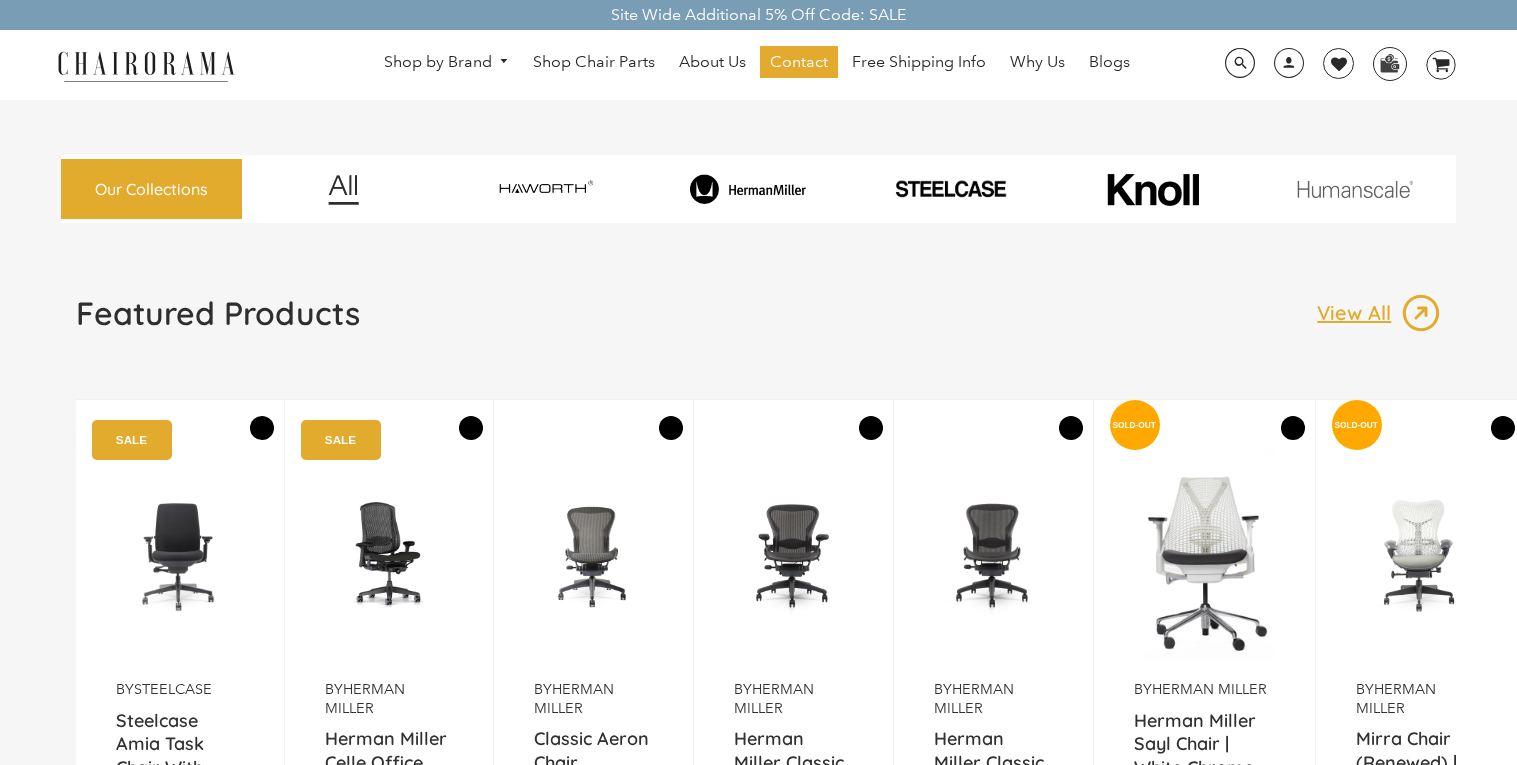 click at bounding box center (993, 555) 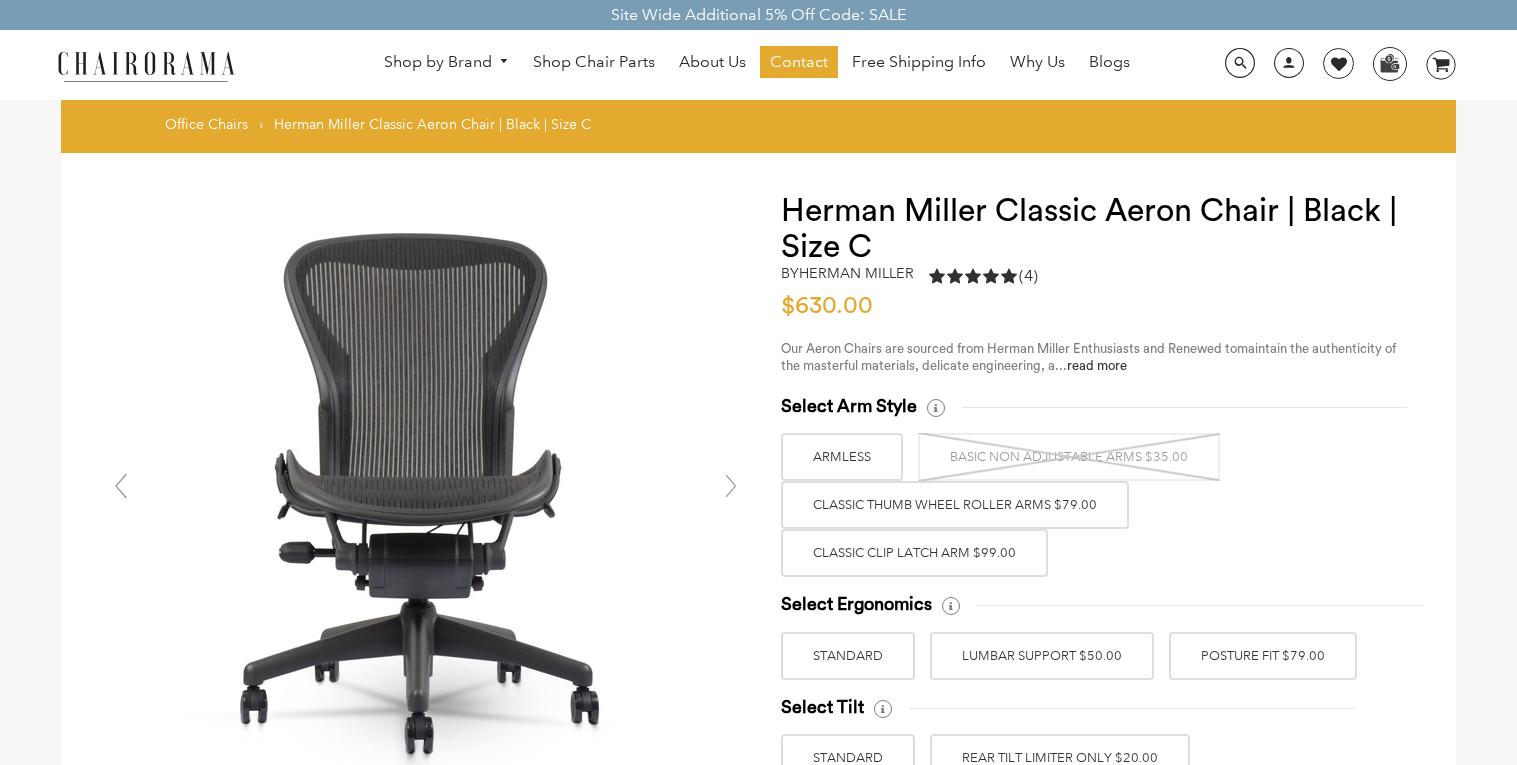 scroll, scrollTop: 0, scrollLeft: 0, axis: both 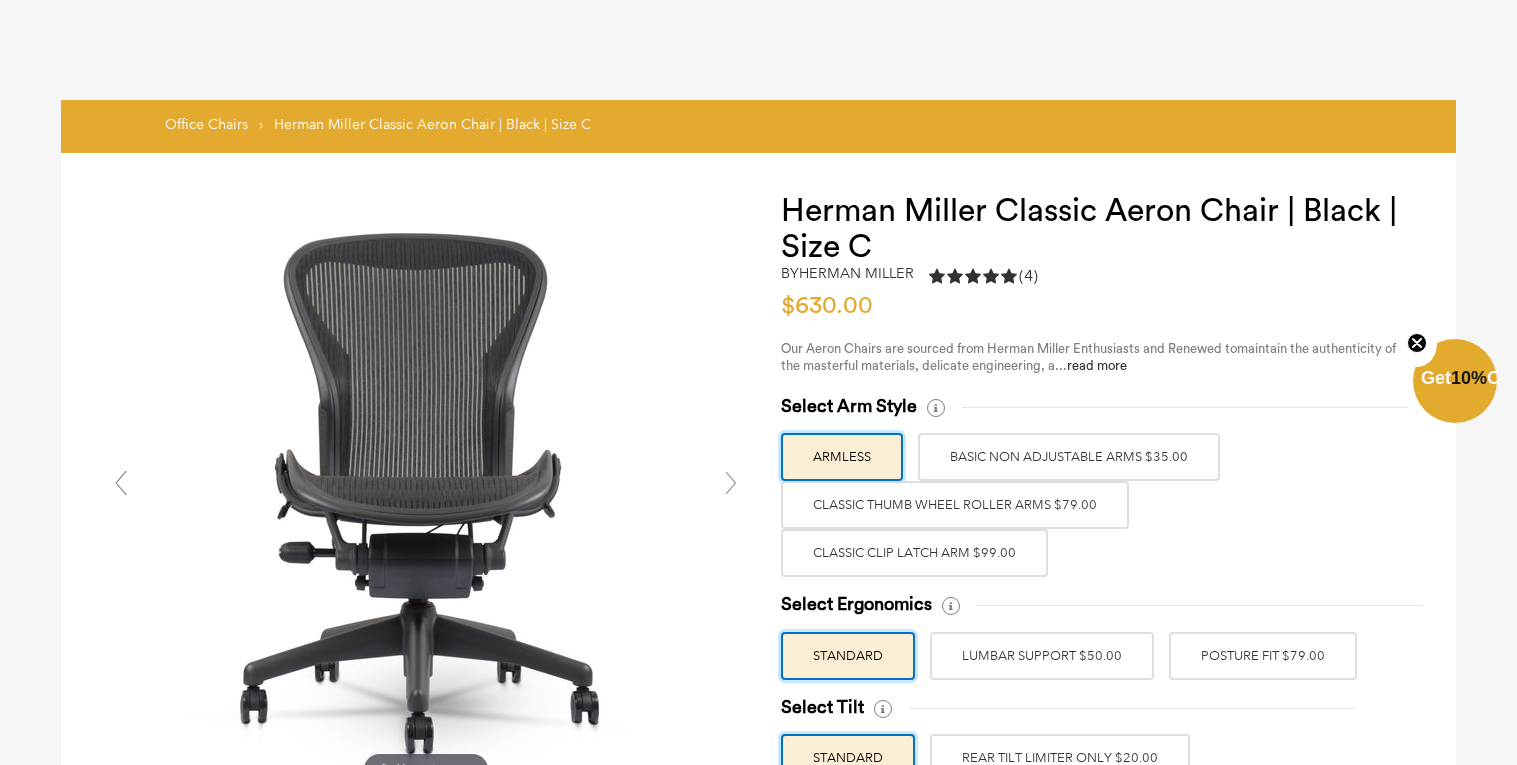 click on "+" at bounding box center [900, 890] 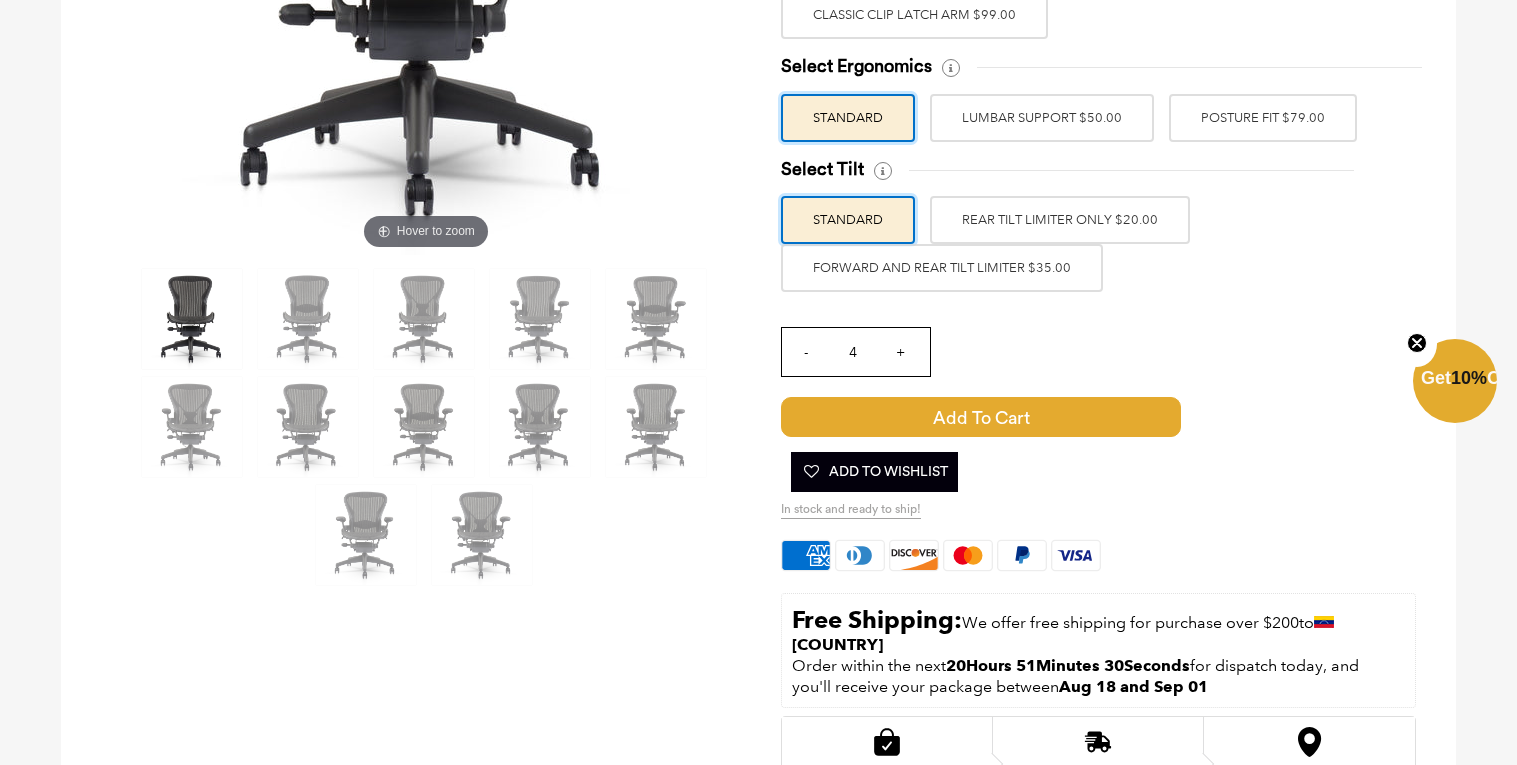 scroll, scrollTop: 0, scrollLeft: 0, axis: both 